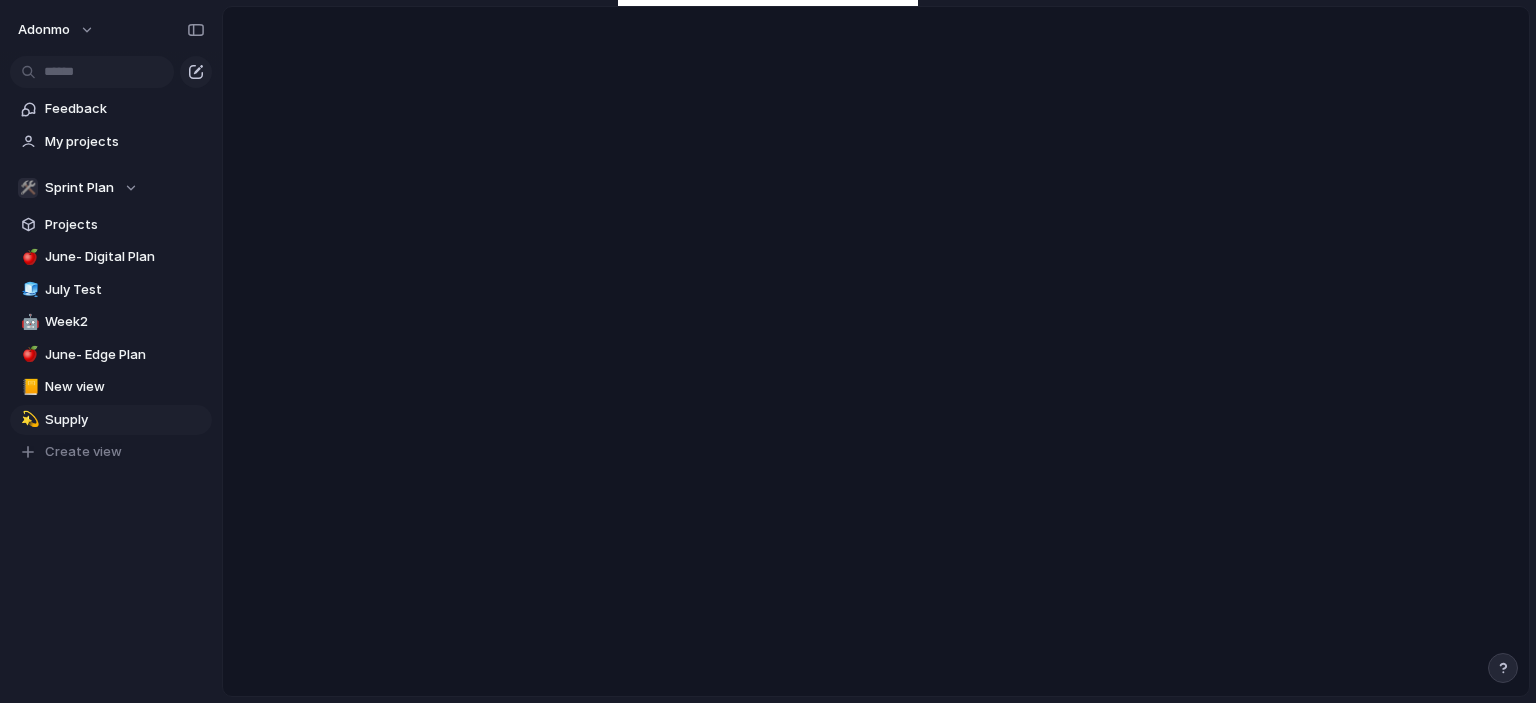 scroll, scrollTop: 0, scrollLeft: 0, axis: both 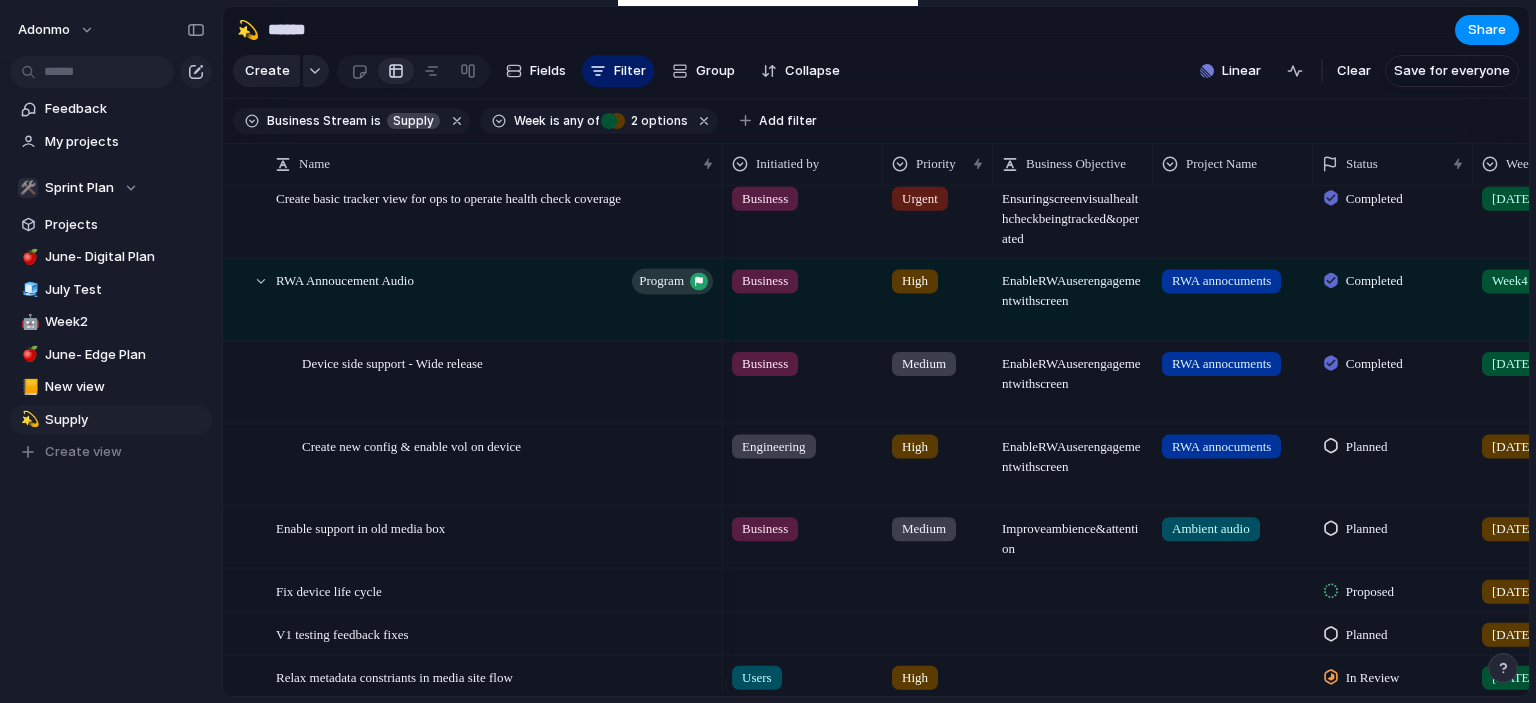 click on "Enable support in old media box" at bounding box center [496, 538] 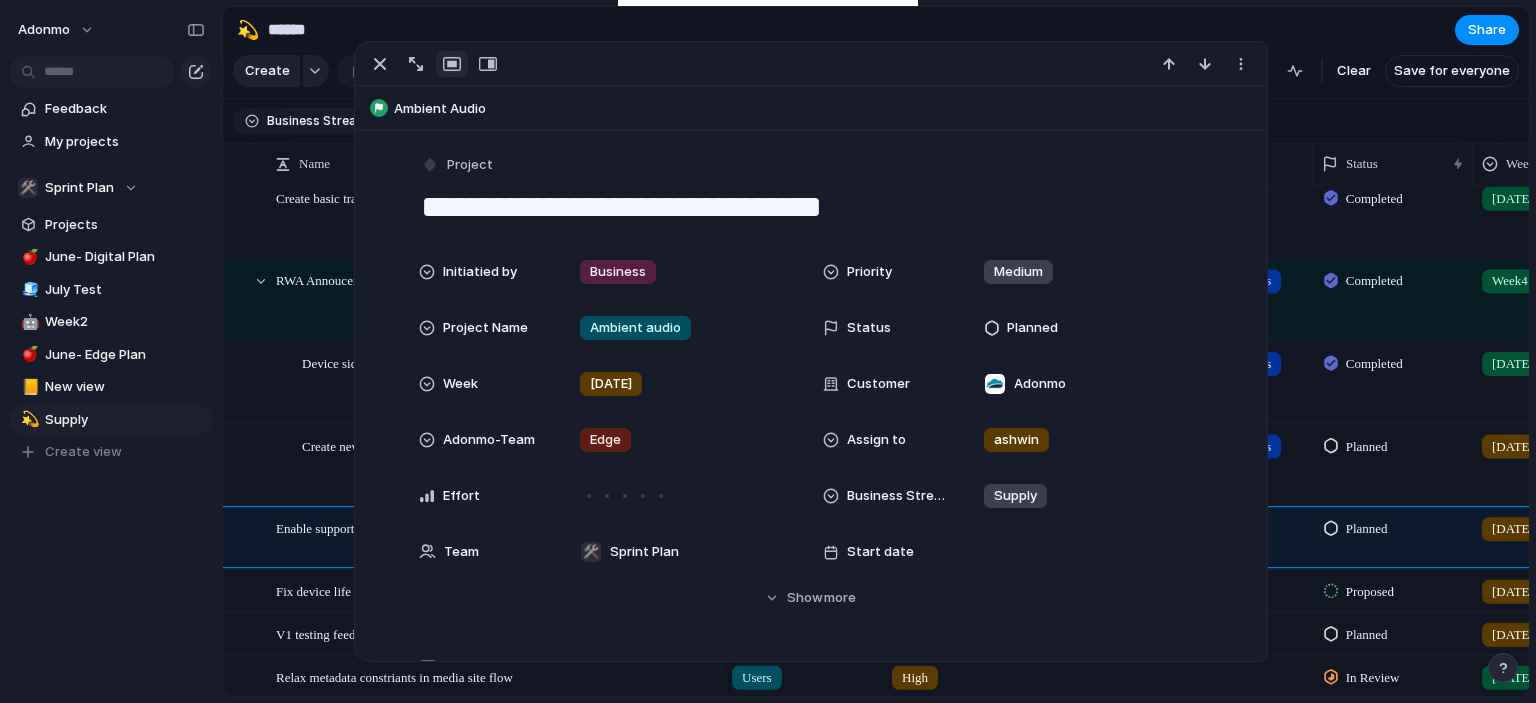 click on "Initiatied by Business Priority Medium Project Name Ambient audio Status Planned Week [DATE] Customer Adonmo Adonmo-Team Edge Assign to ashwin Effort Business Stream	 Supply Team 🛠️ Sprint Plan Start date Target date Last changed [DATE] Created at [DATE]           Created by [PERSON_NAME] Project           Owner   Estimate (weeks) Impact Linear Push Design ready Feedback Theme Size Parent Ambient Audio Hide Show more" at bounding box center (811, 430) 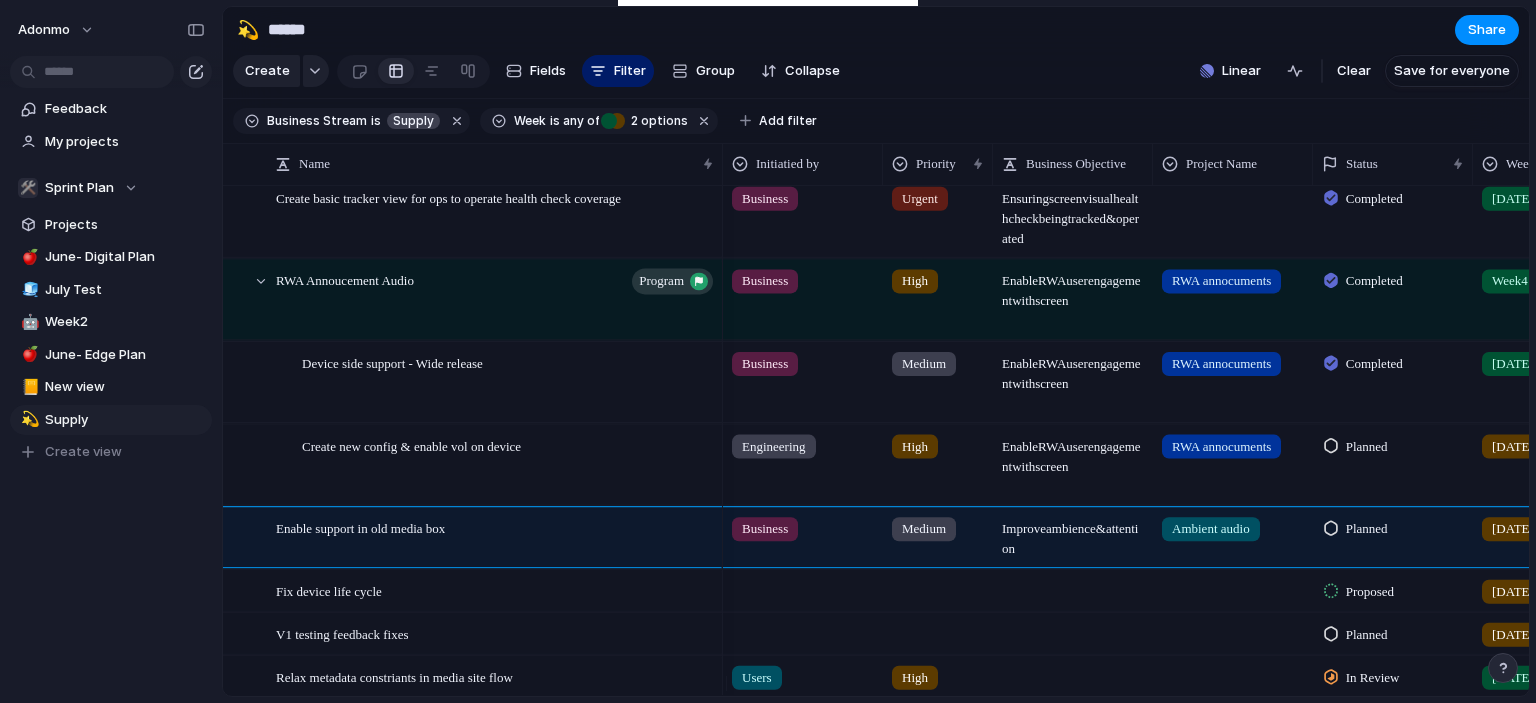 click on "Keep using Index You're approaching the free limit of 300 work items Upgrade plan" at bounding box center [111, 618] 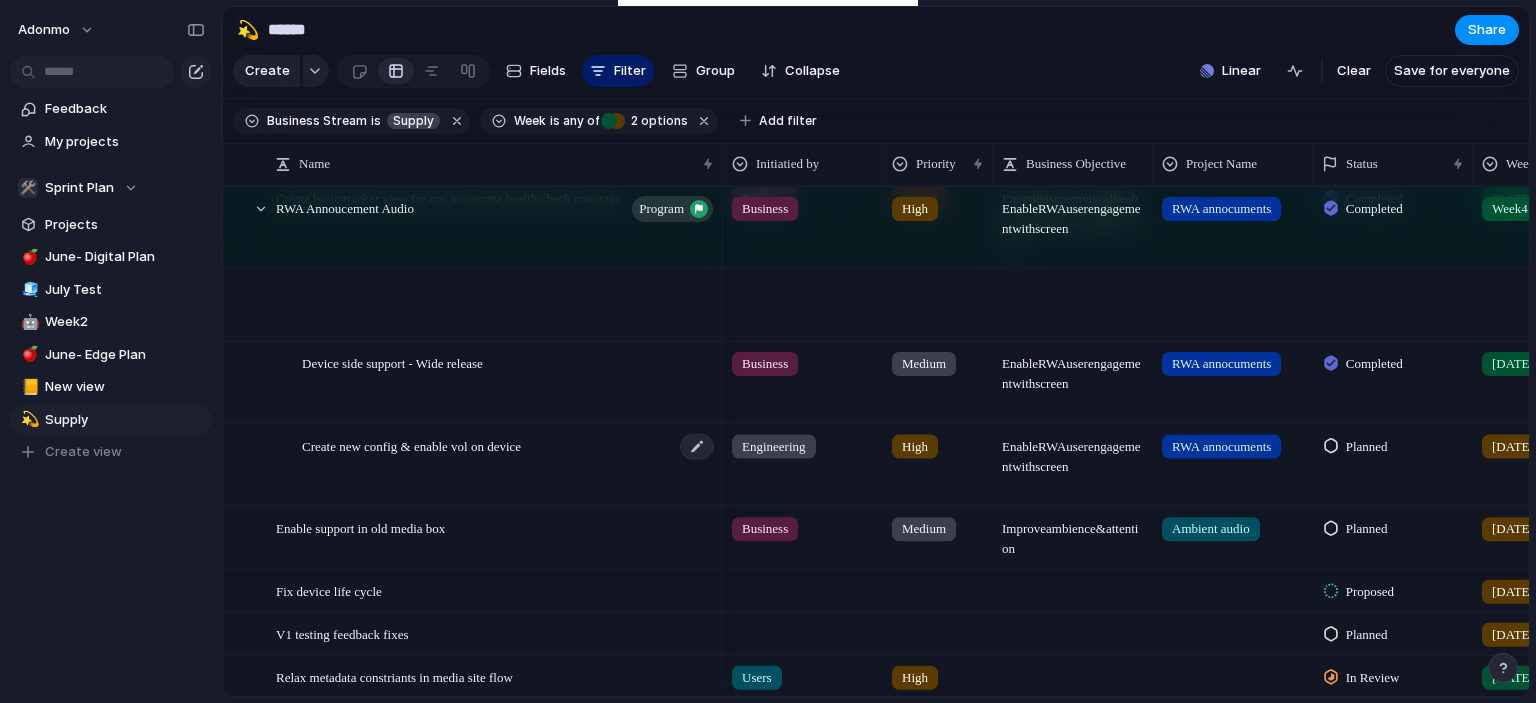 scroll, scrollTop: 2388, scrollLeft: 0, axis: vertical 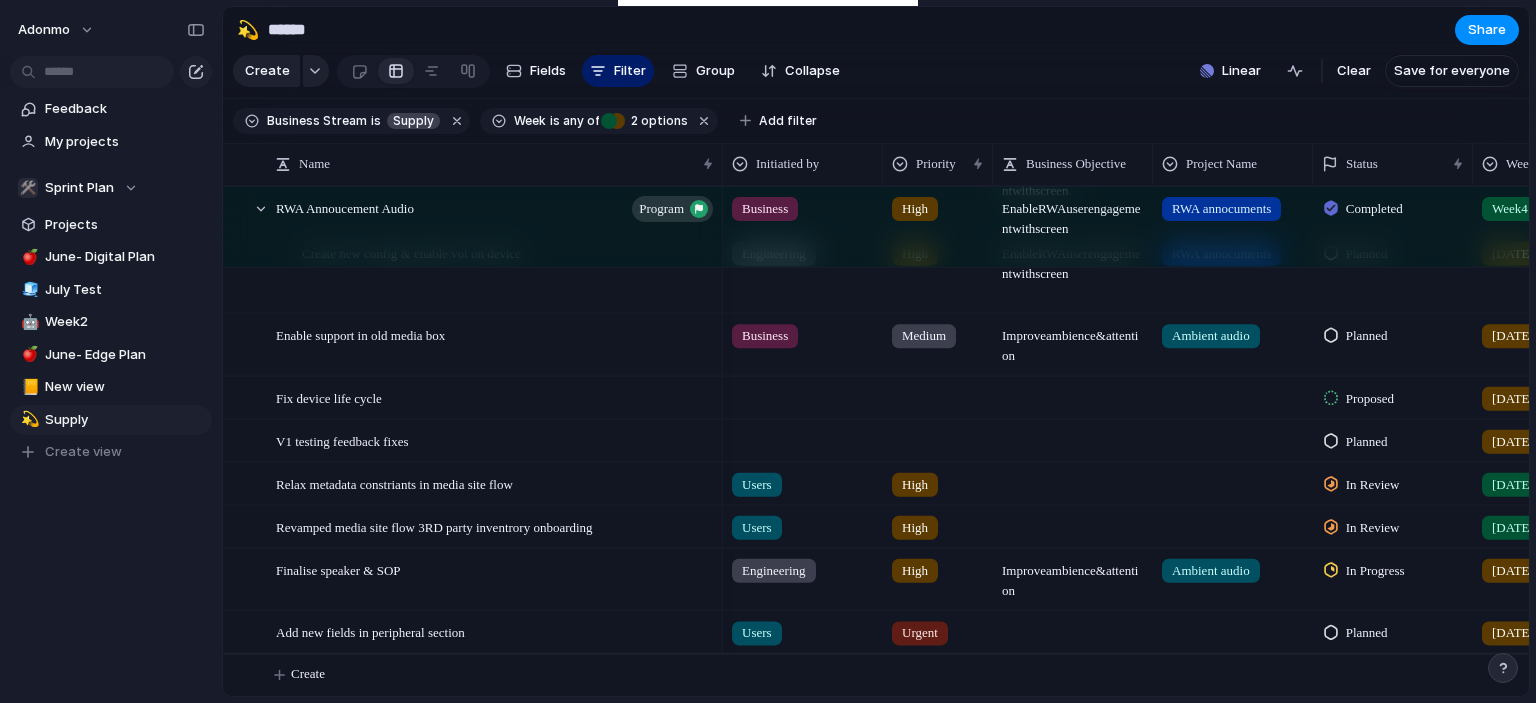 click on "In Review" at bounding box center (1373, 527) 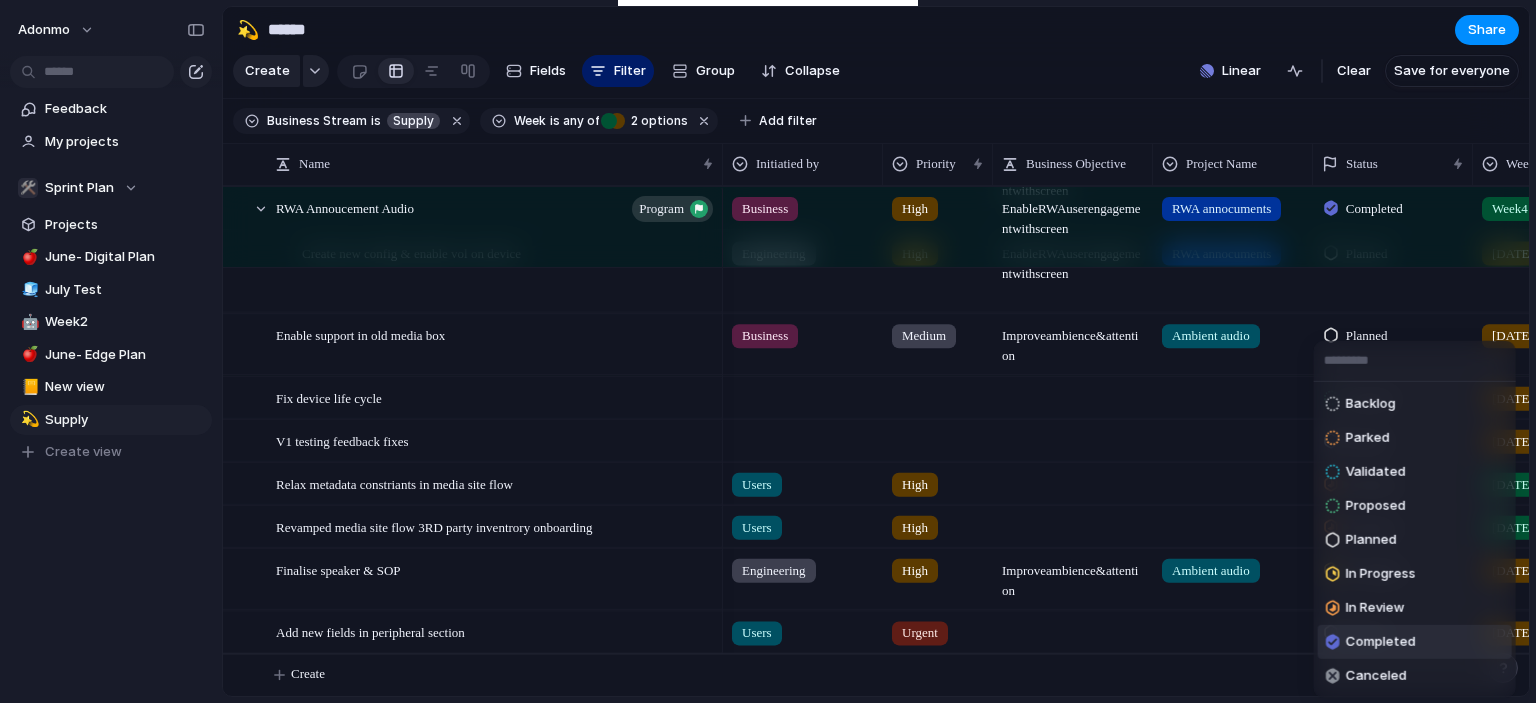 click on "Completed" at bounding box center (1381, 642) 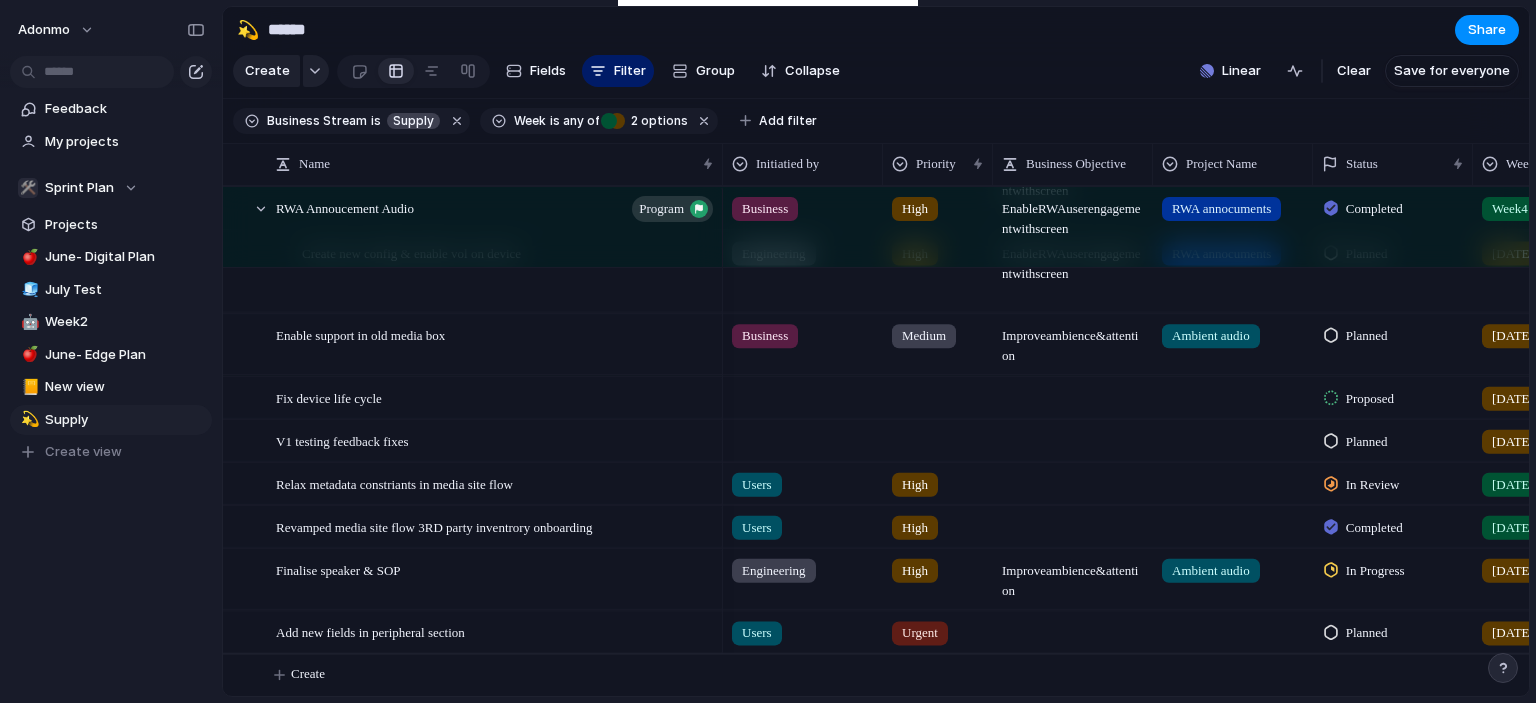 click on "In Review" at bounding box center [1373, 484] 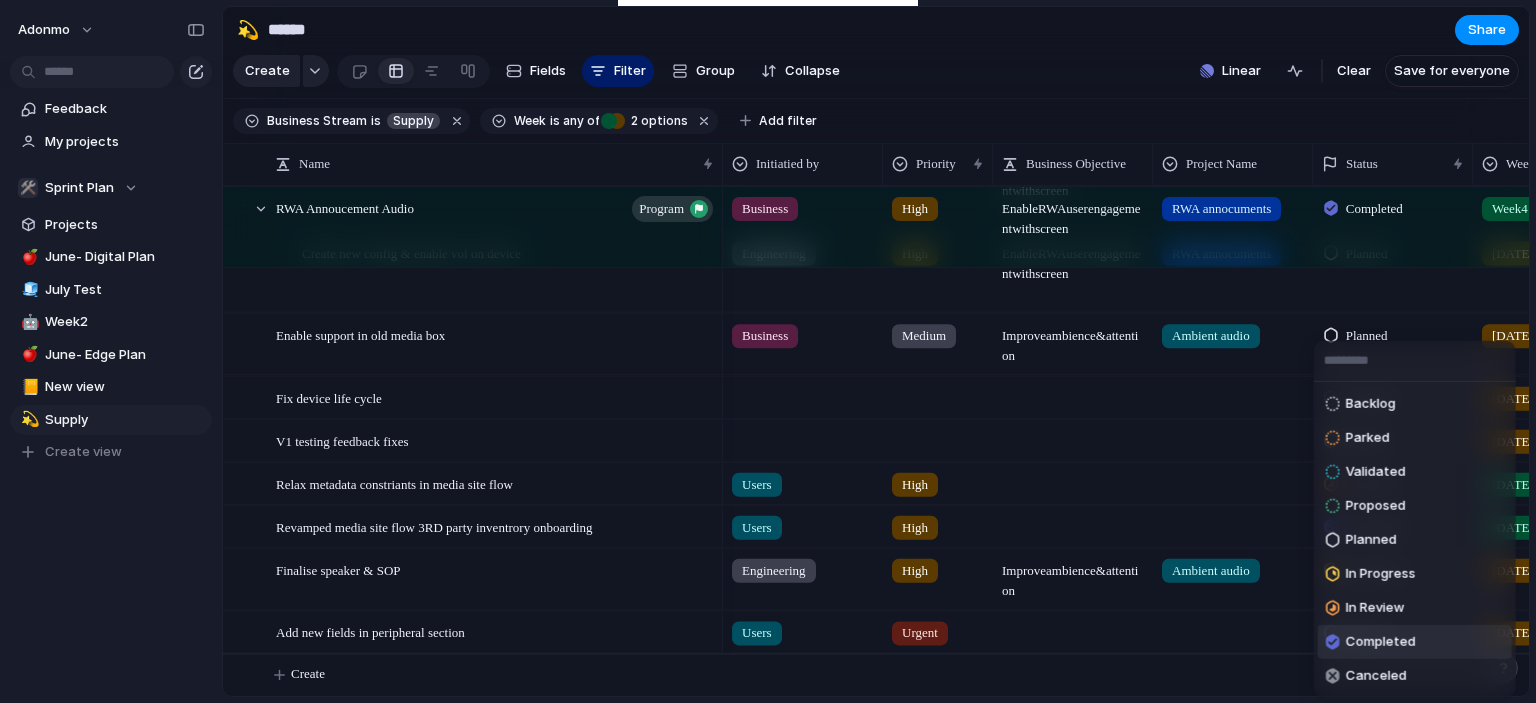click on "Completed" at bounding box center (1381, 642) 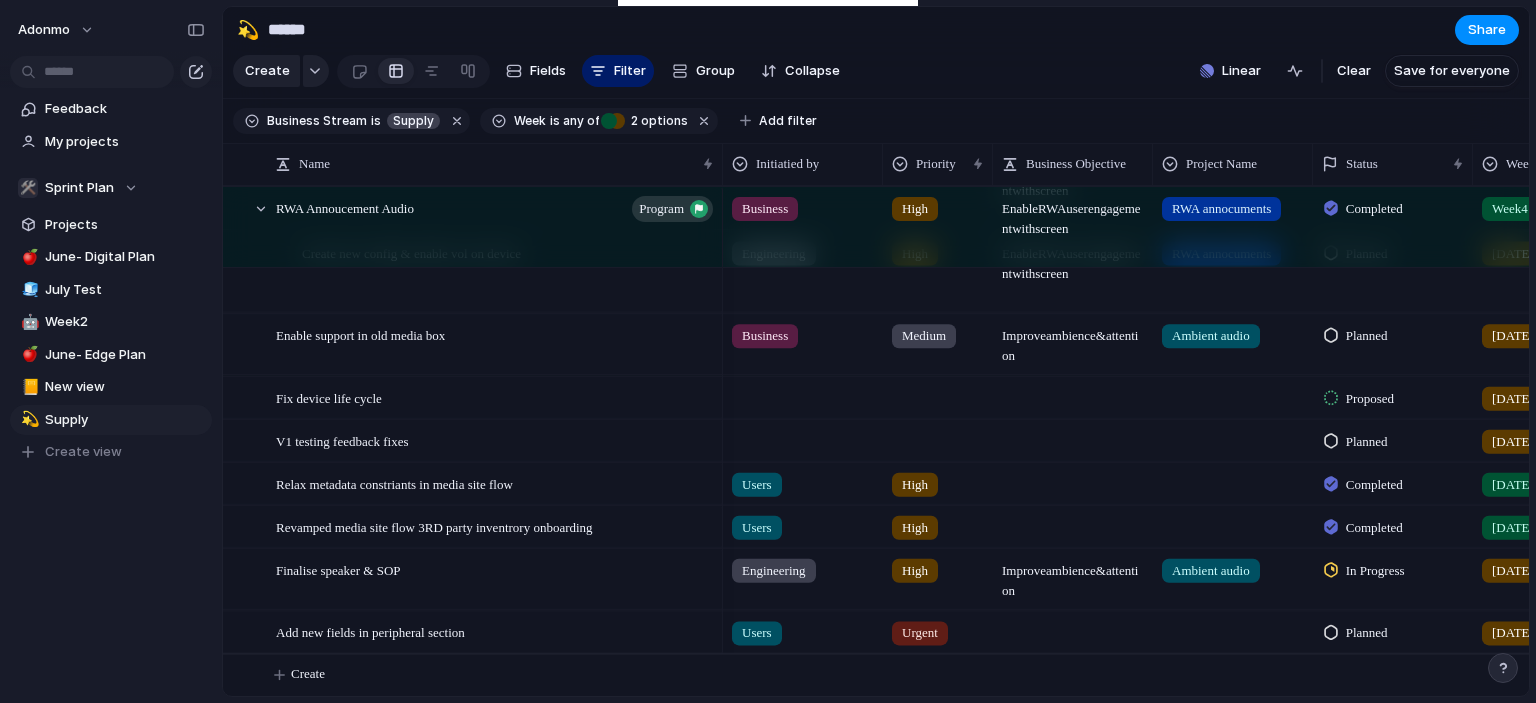 scroll, scrollTop: 2316, scrollLeft: 0, axis: vertical 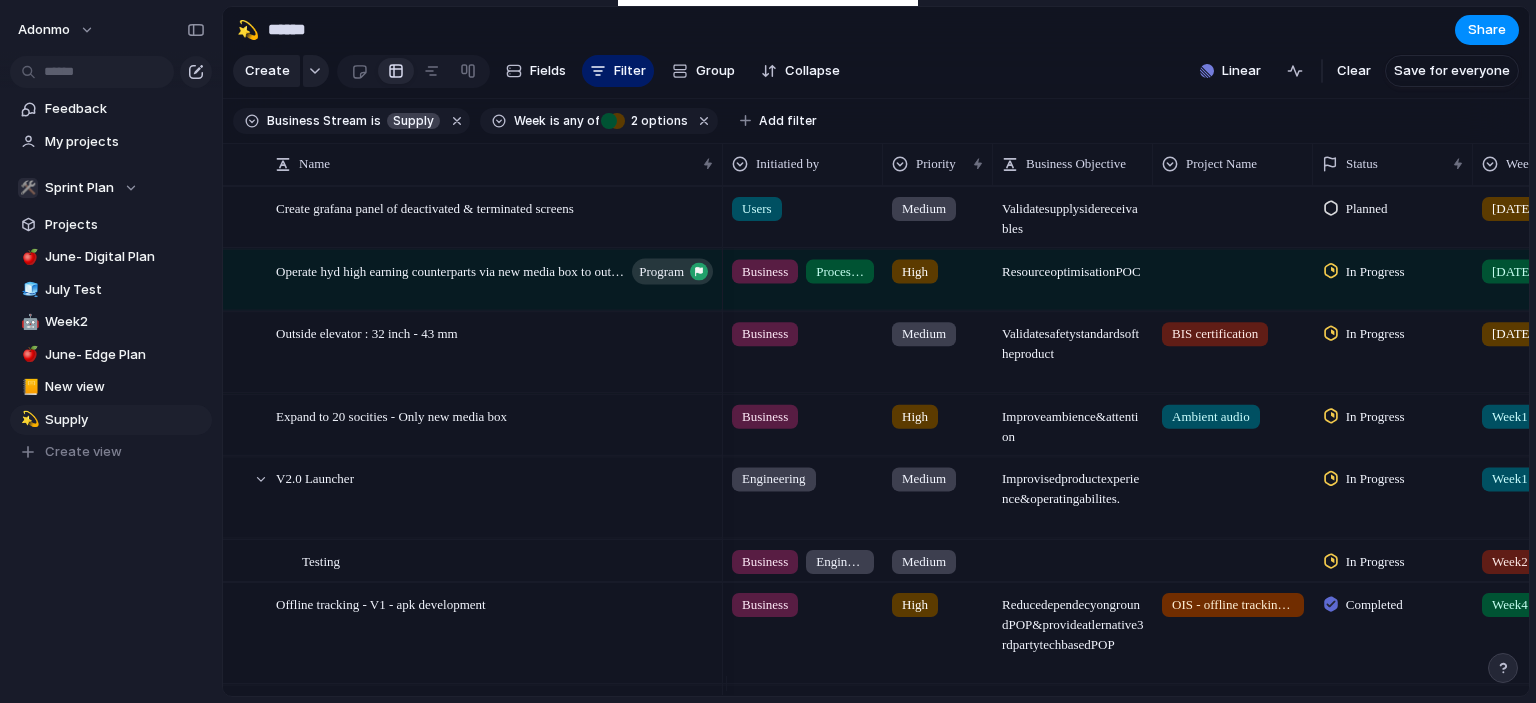 click on "Planned" at bounding box center (1367, 209) 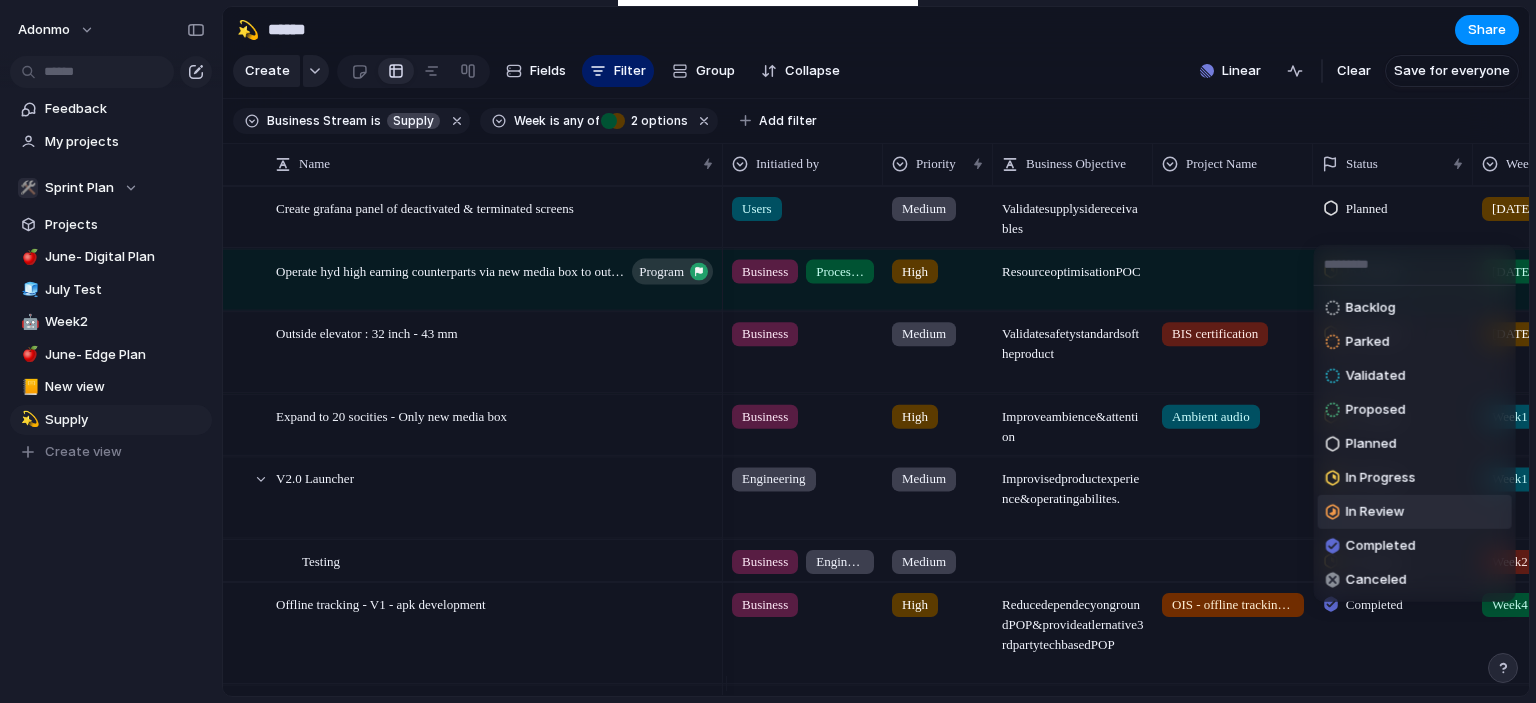 click on "In Review" at bounding box center [1365, 512] 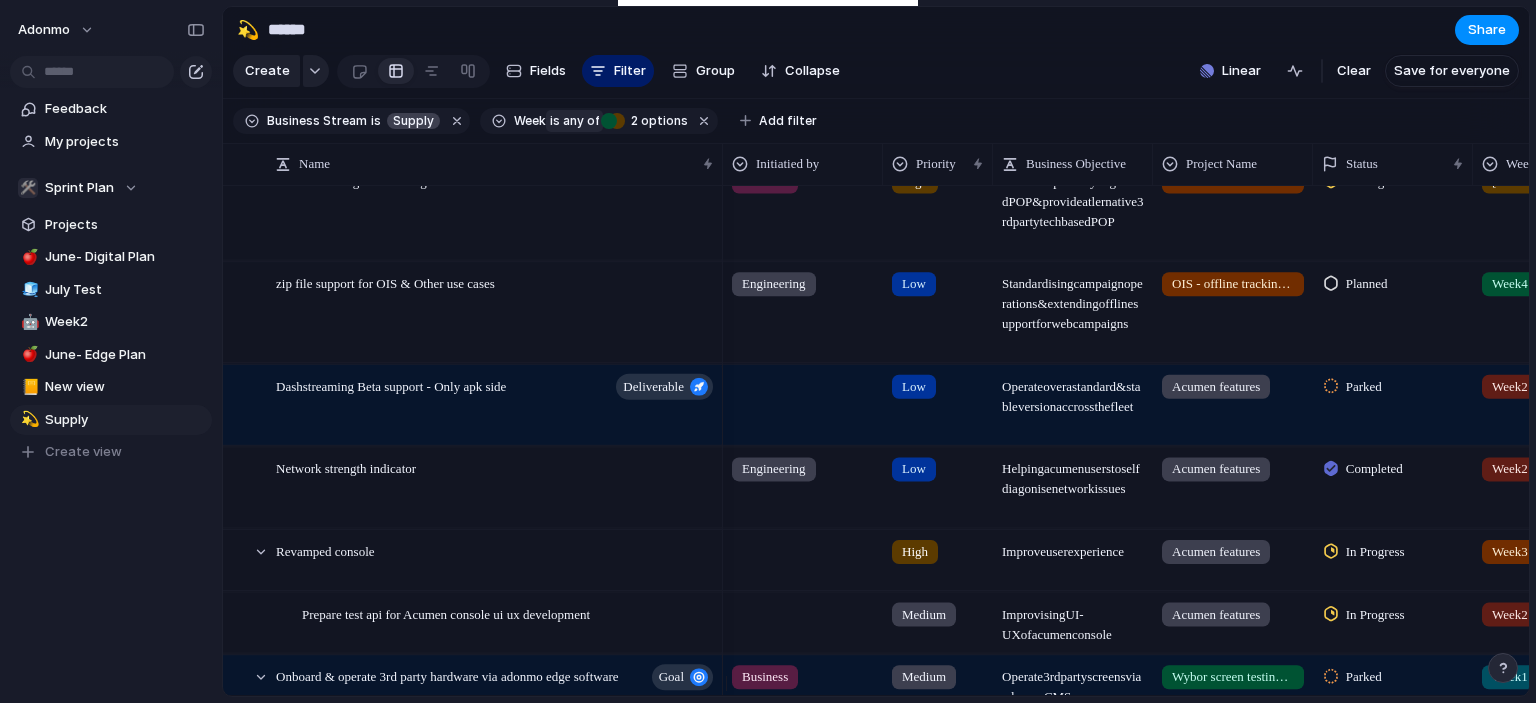 click on "Week is any of [DATE] [DATE] 2   options" at bounding box center [599, 121] 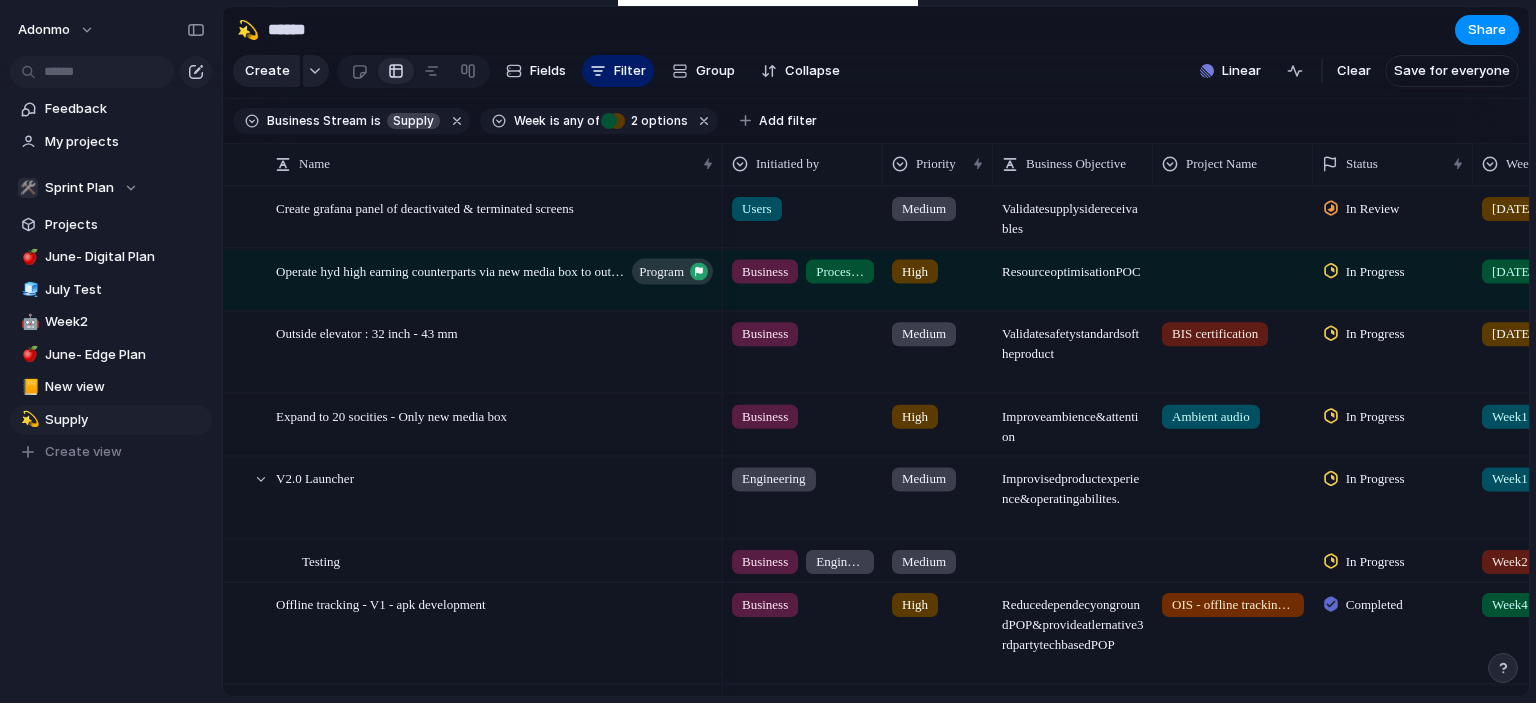 scroll, scrollTop: 274, scrollLeft: 0, axis: vertical 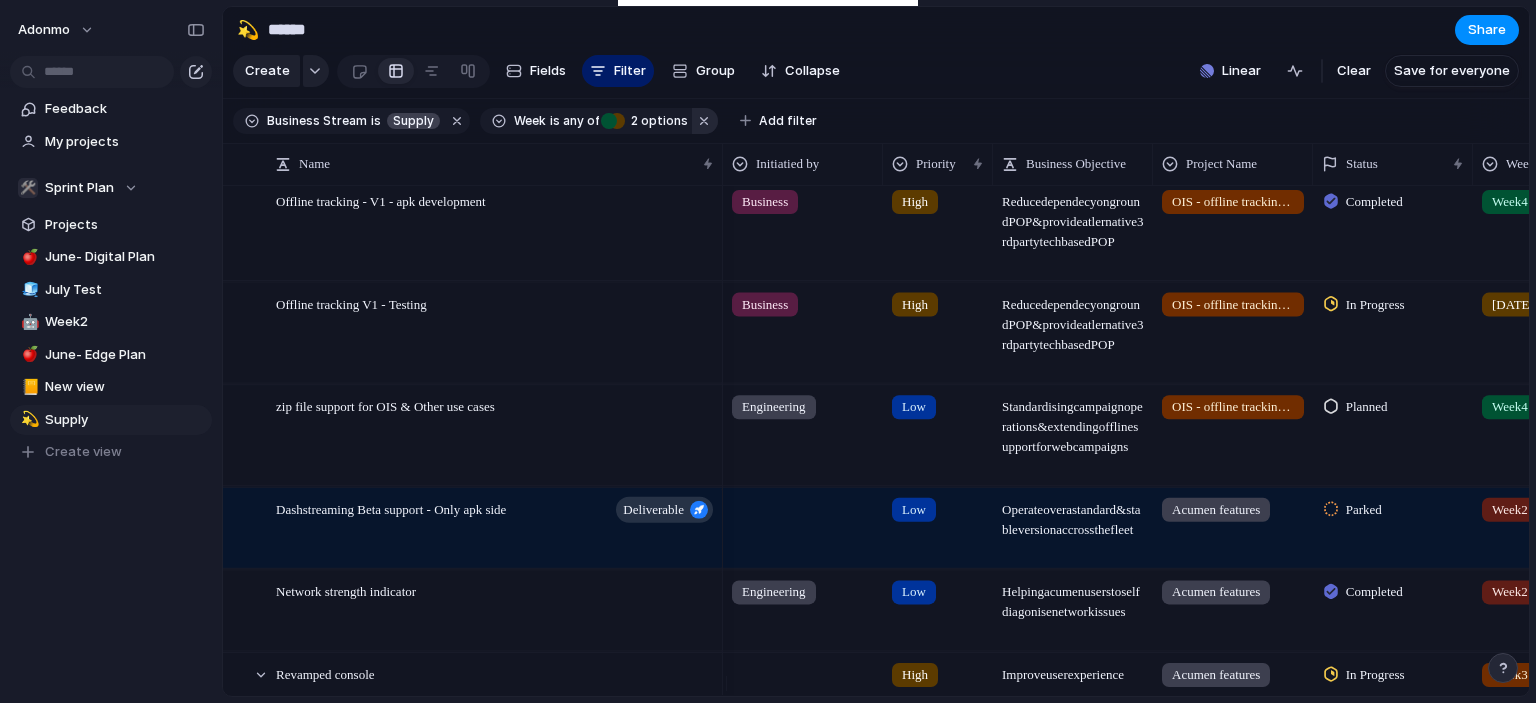 click at bounding box center [705, 121] 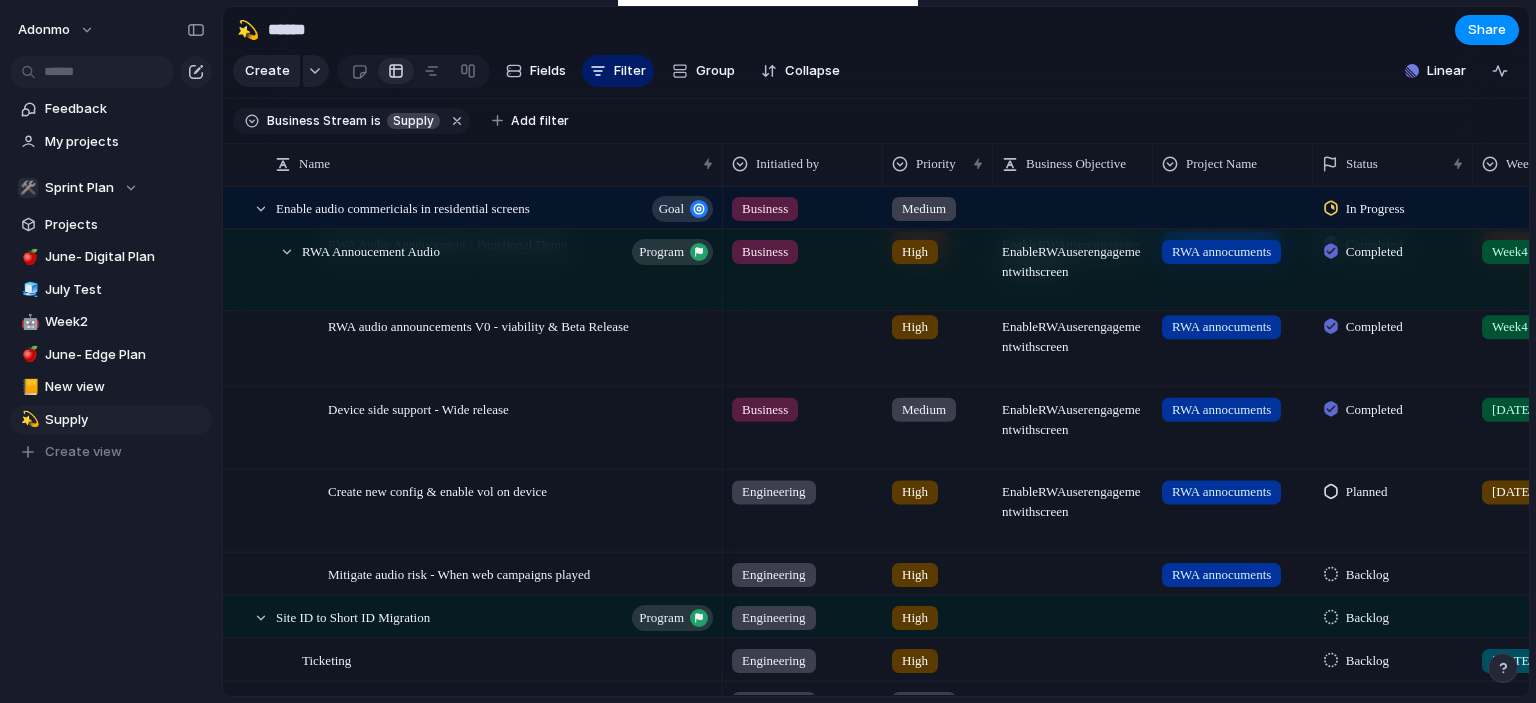 scroll, scrollTop: 589, scrollLeft: 0, axis: vertical 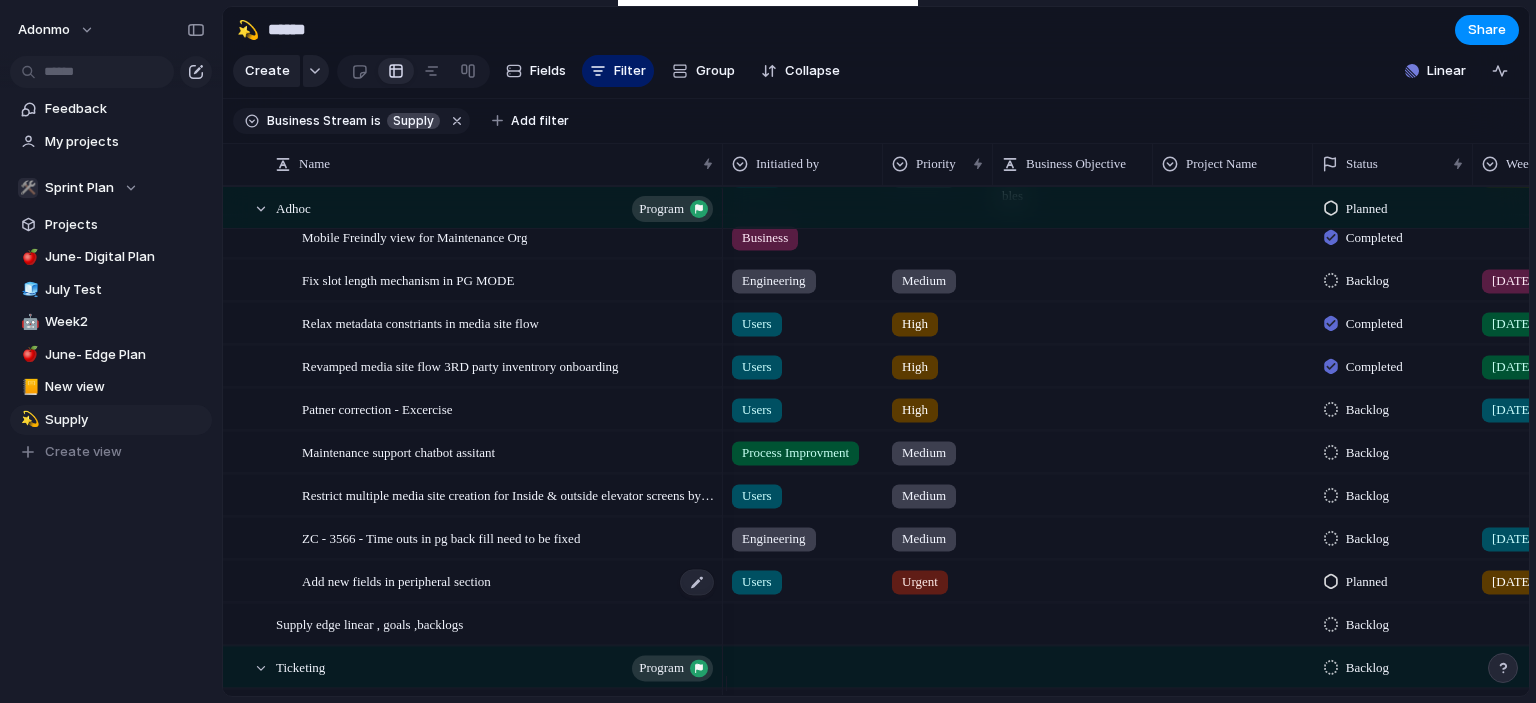 click on "Add new fields in peripheral section" at bounding box center (396, 580) 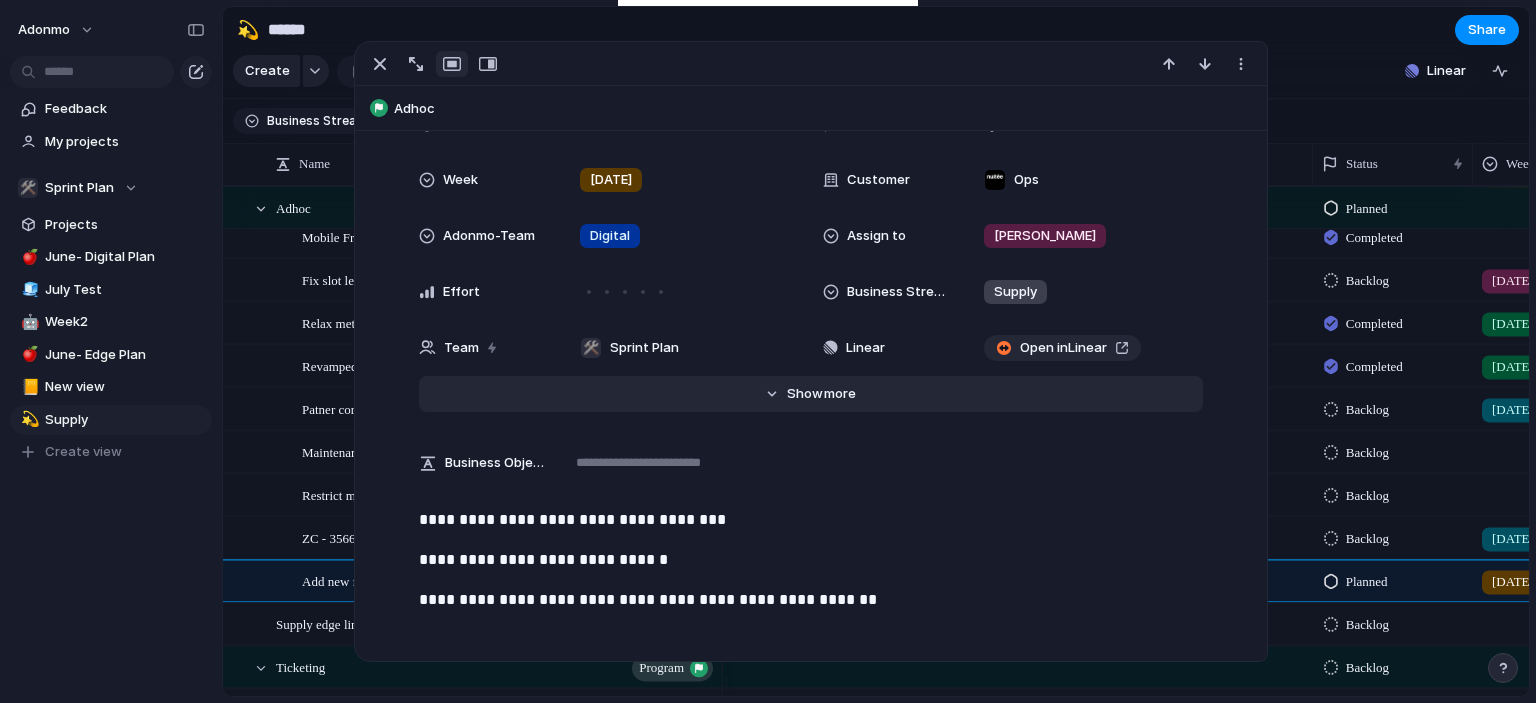 click on "Hide Show more" at bounding box center (811, 394) 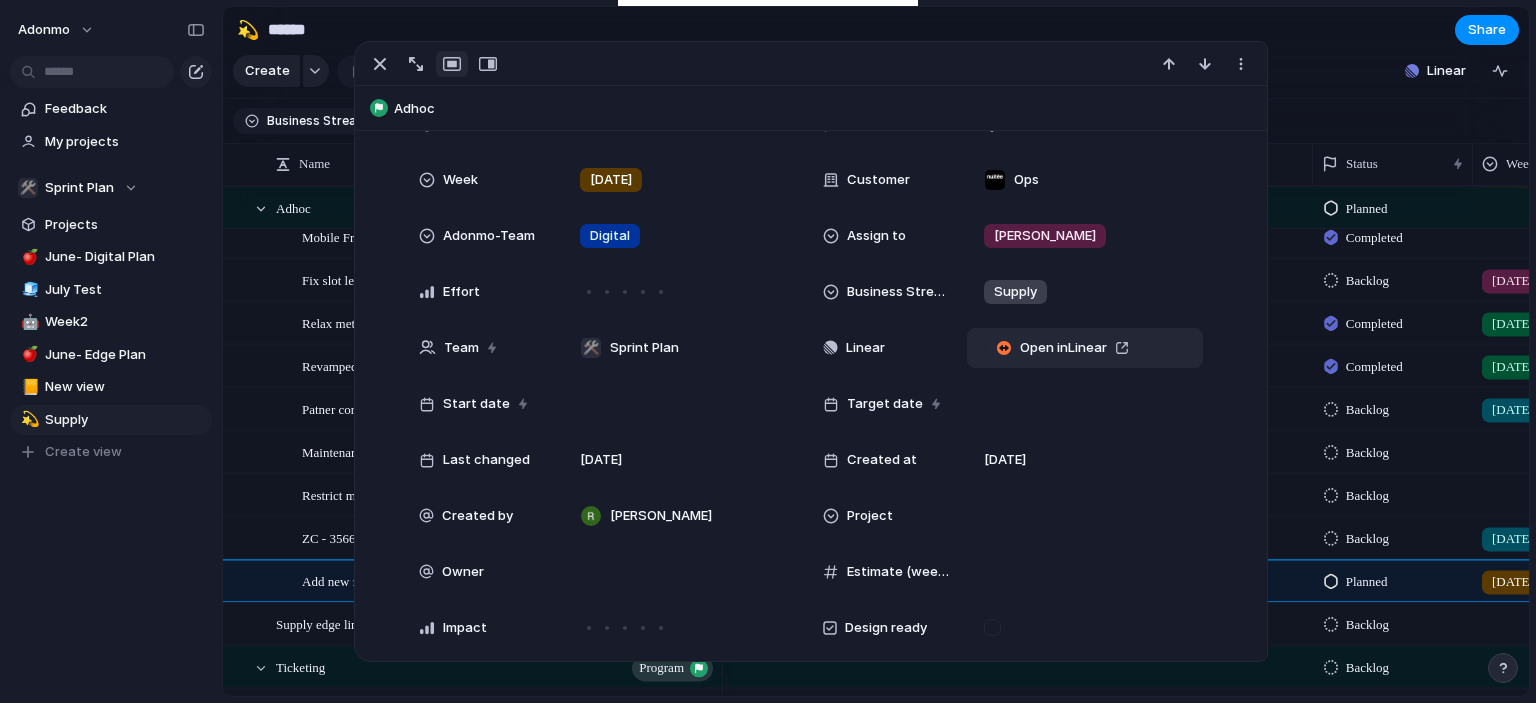 click on "Open in  Linear" at bounding box center [1085, 348] 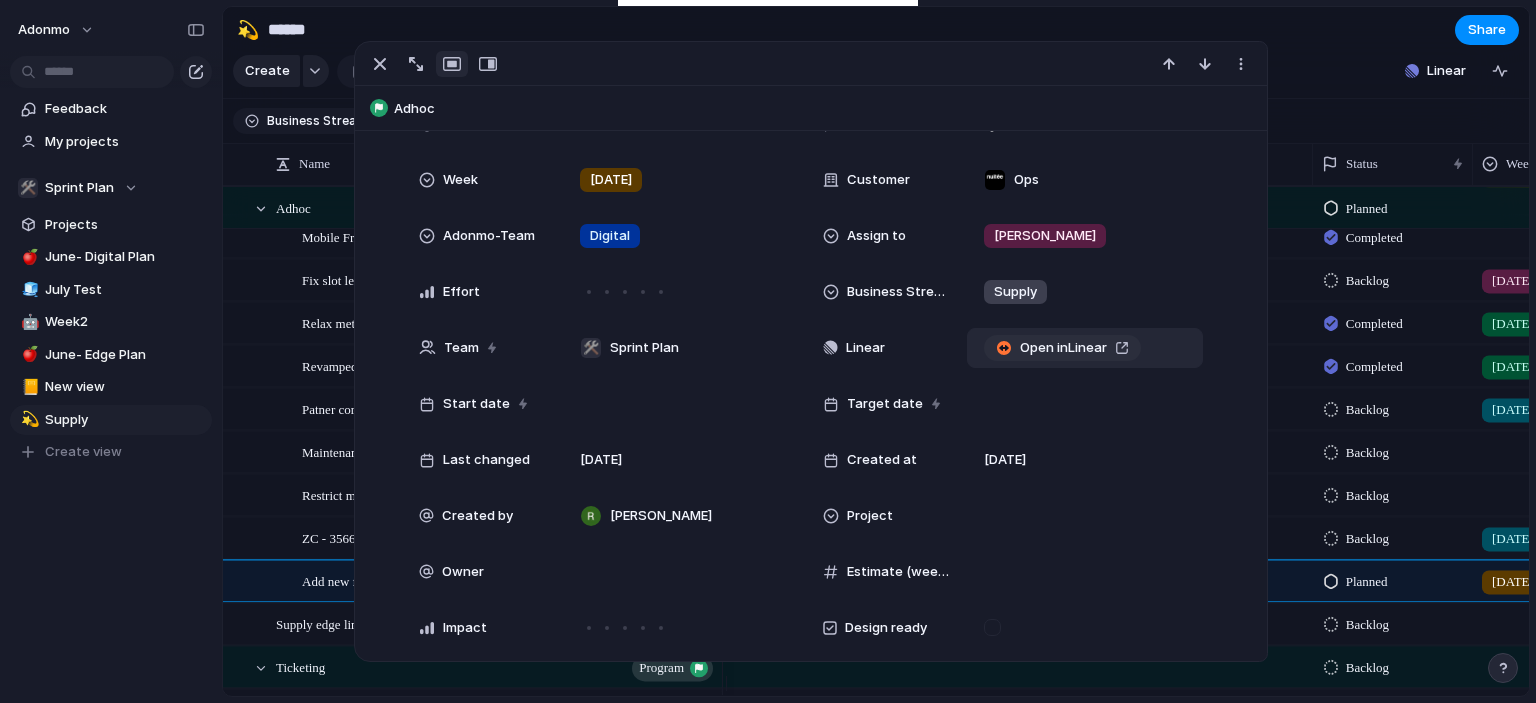 click on "Open in  Linear" at bounding box center [1063, 348] 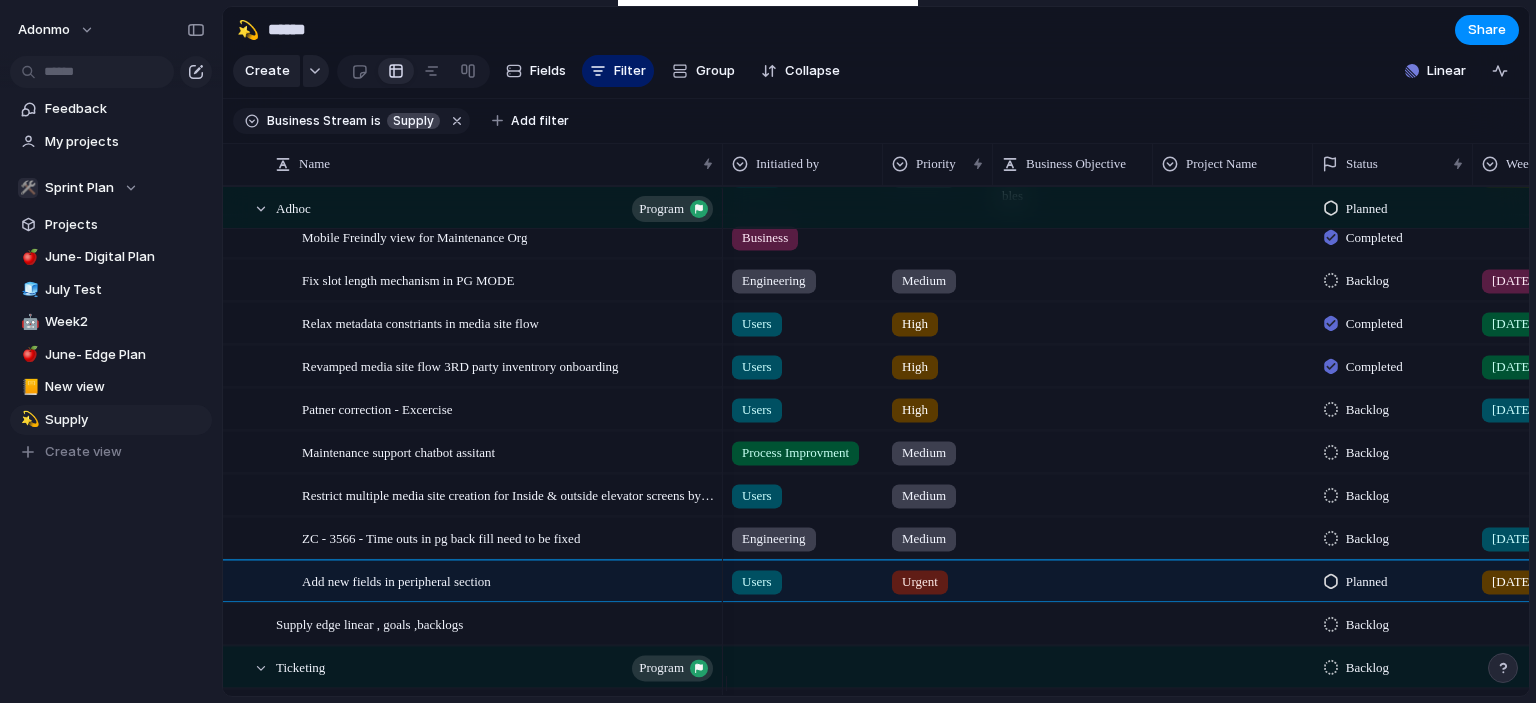 click on "Keep using Index You're approaching the free limit of 300 work items Upgrade plan" at bounding box center [111, 618] 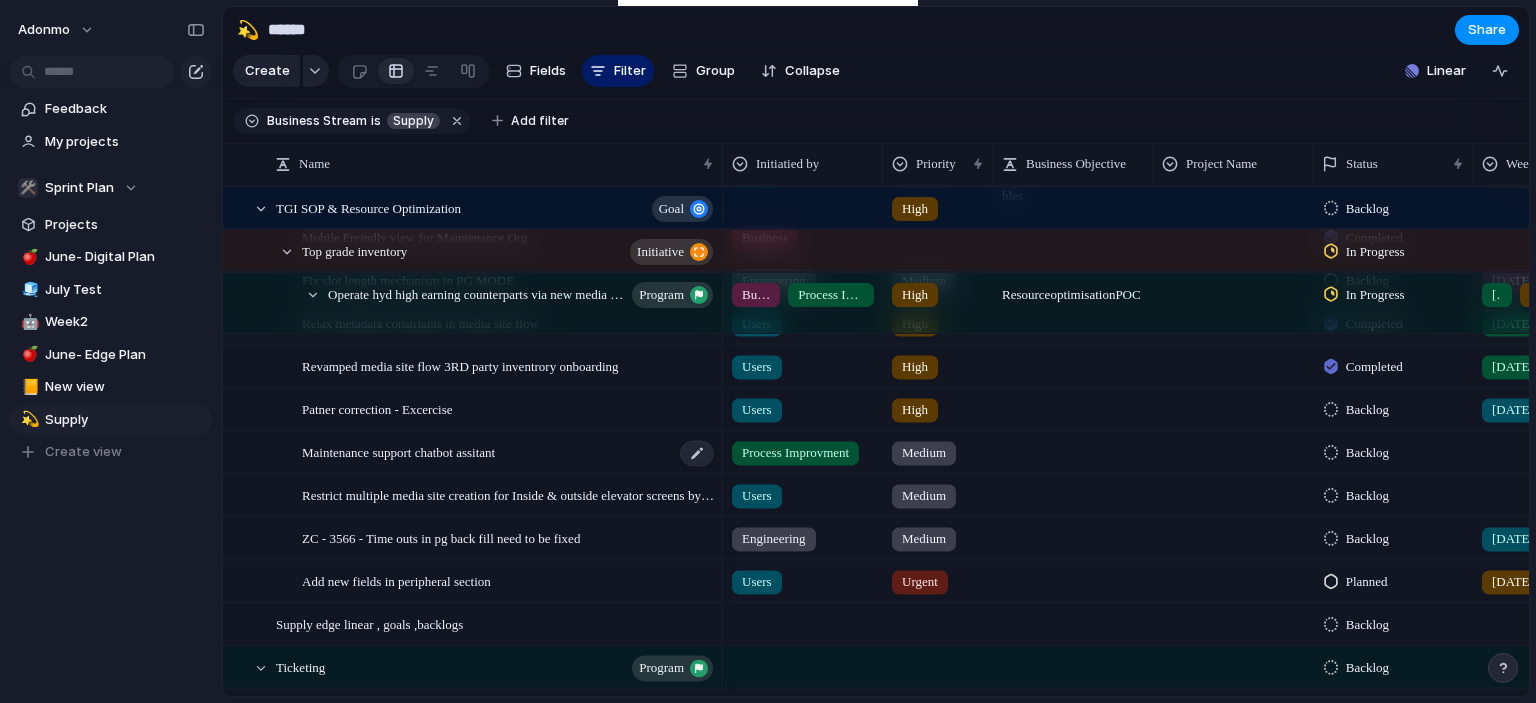 scroll, scrollTop: 4409, scrollLeft: 0, axis: vertical 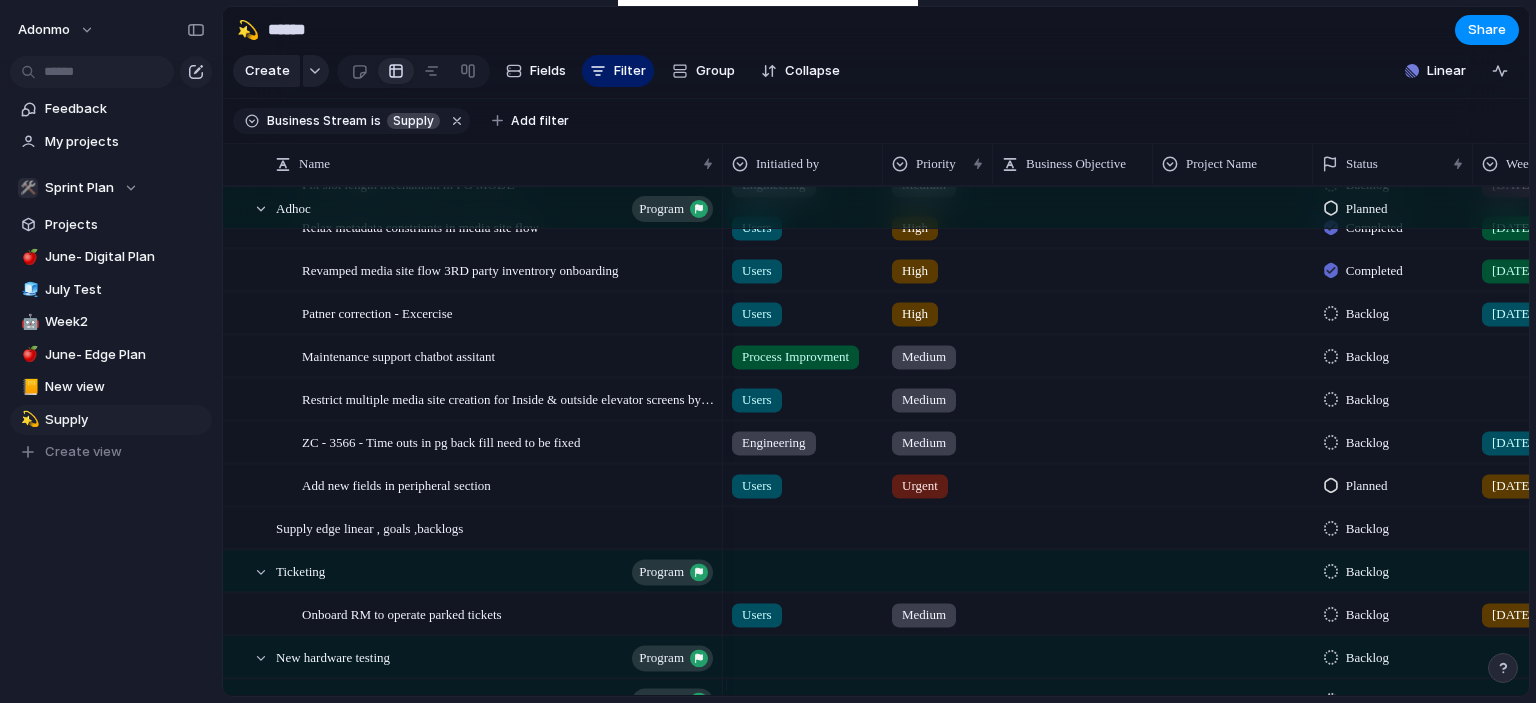 click on "Planned" at bounding box center [1367, 486] 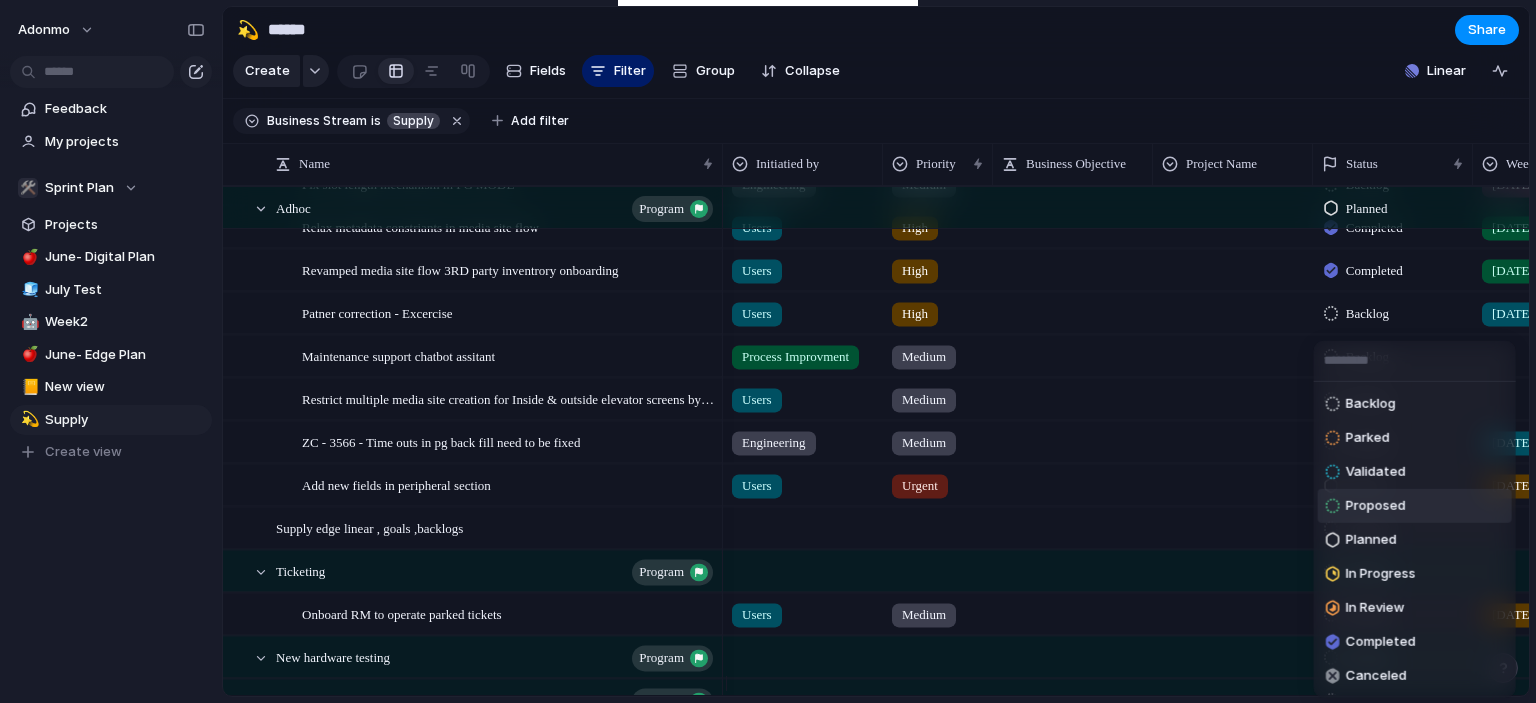 click on "Proposed" at bounding box center [1415, 506] 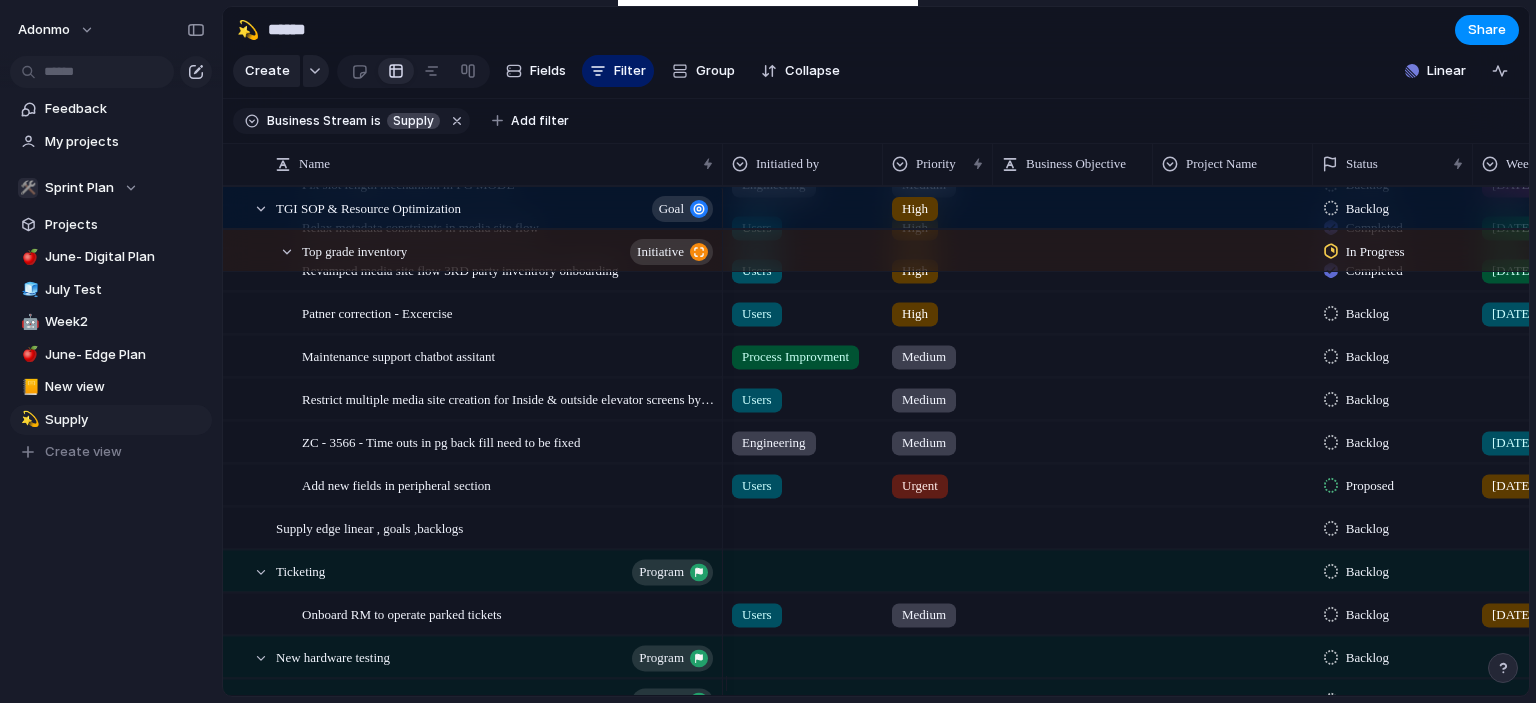 scroll, scrollTop: 4561, scrollLeft: 0, axis: vertical 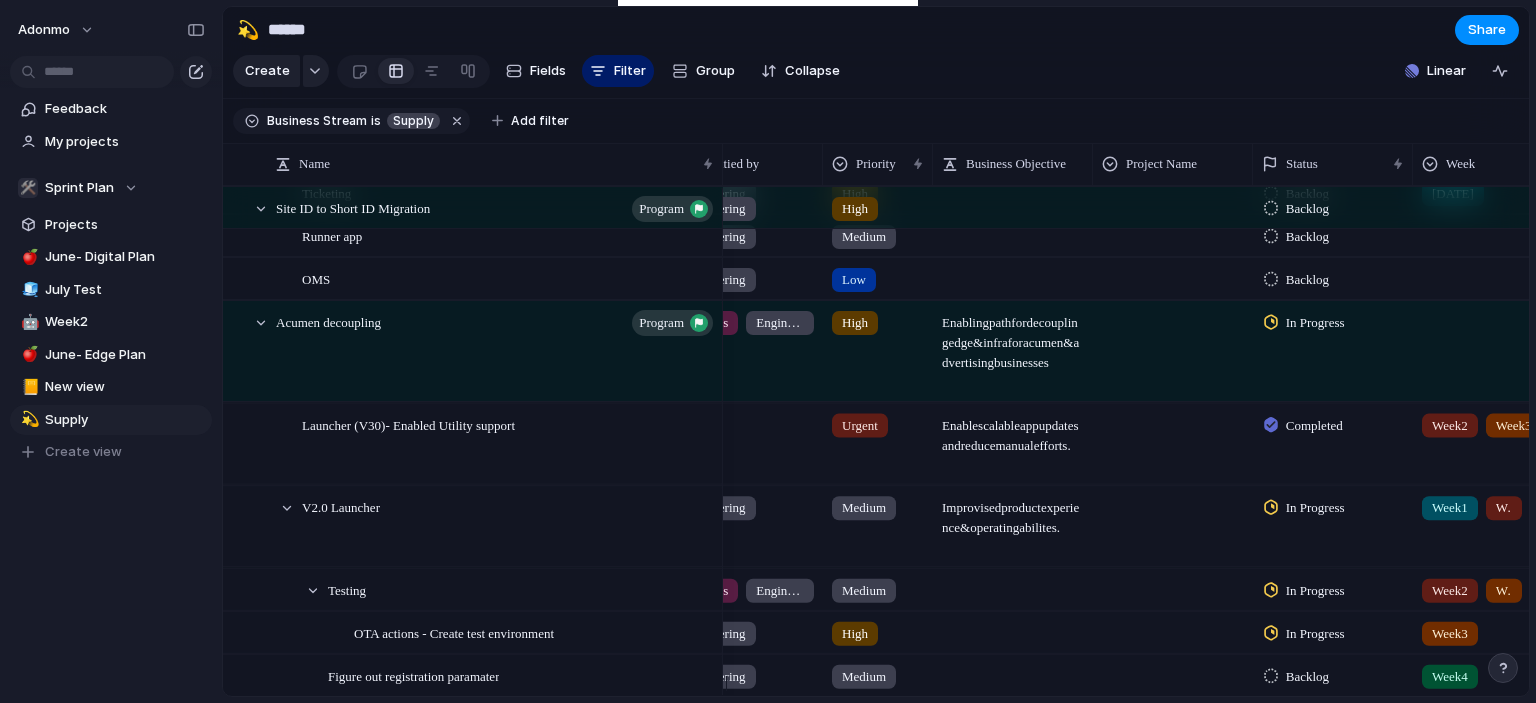 click at bounding box center [1173, 351] 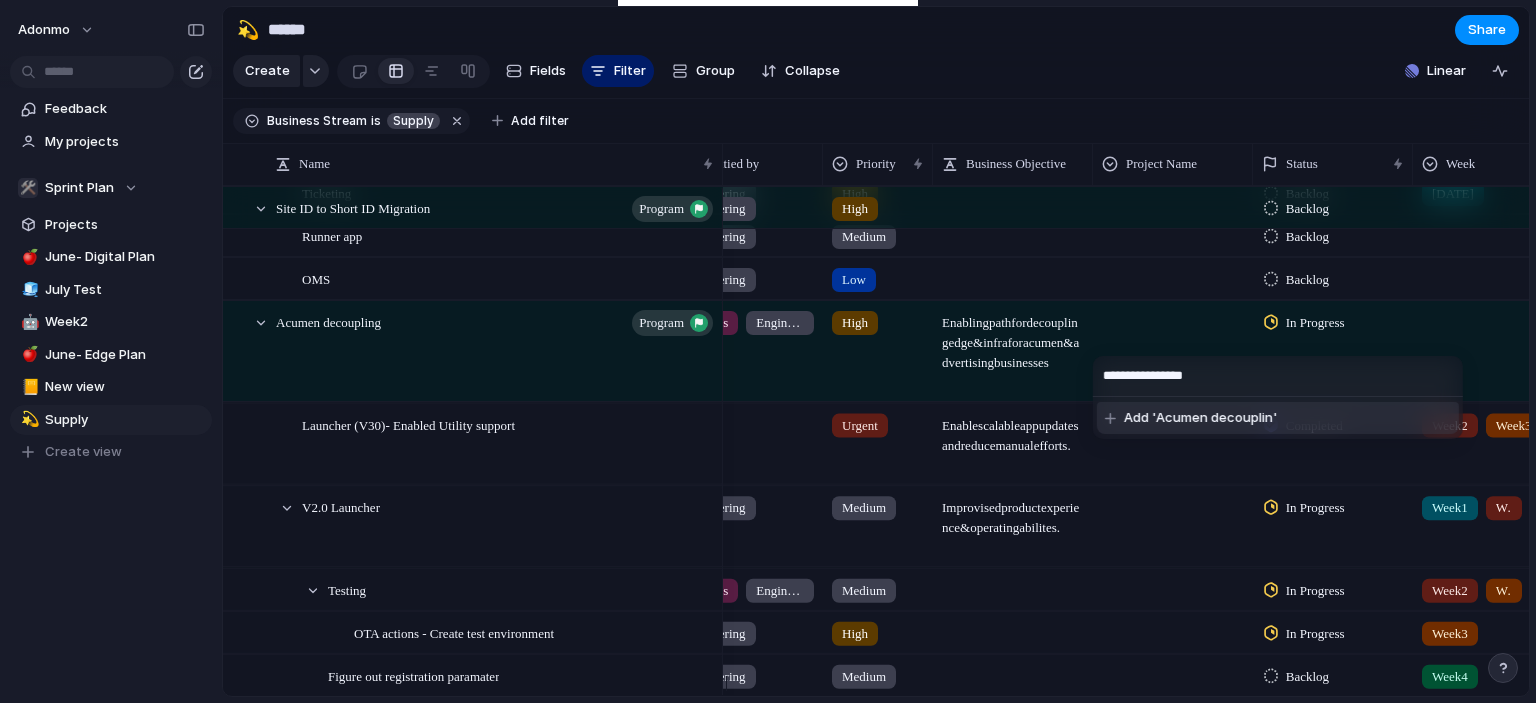 type on "**********" 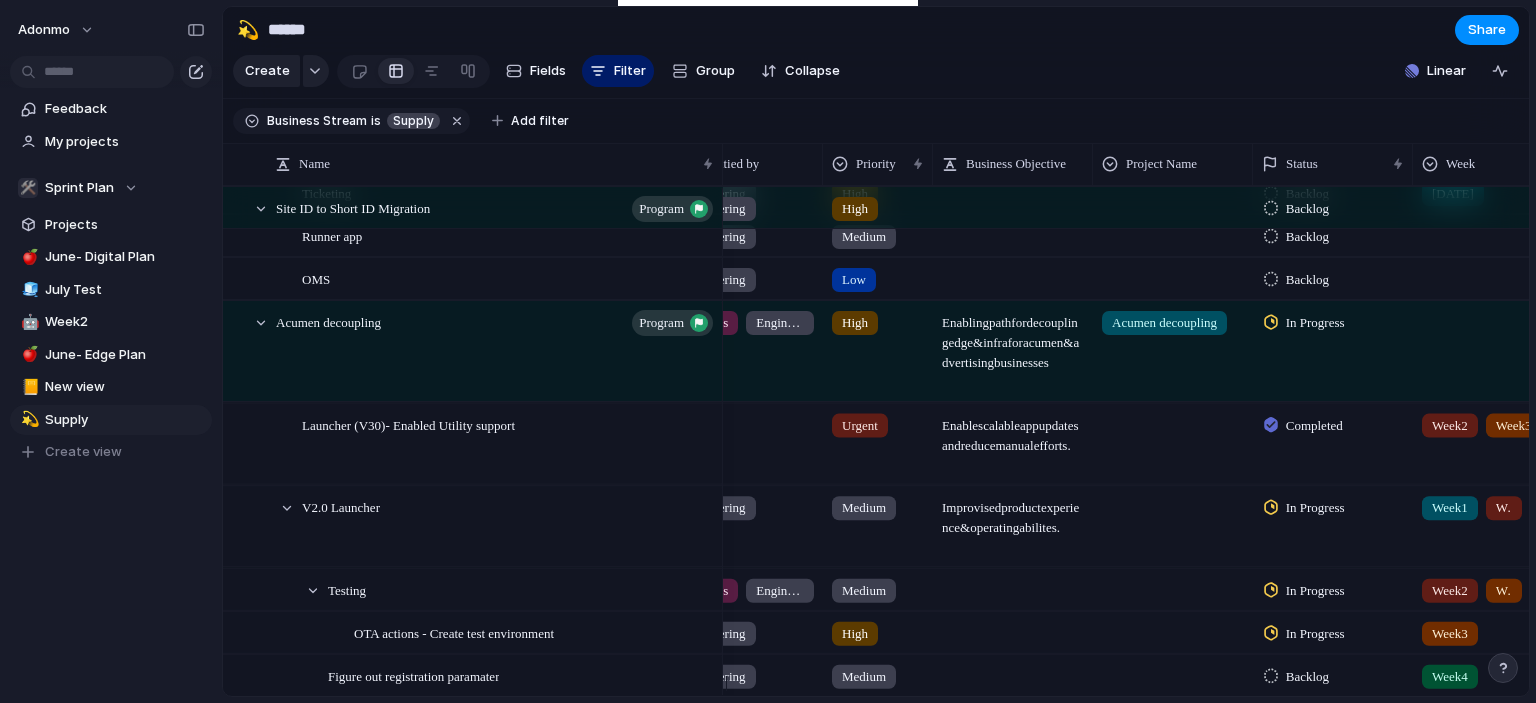 click on "Acumen decoupling" at bounding box center (1173, 351) 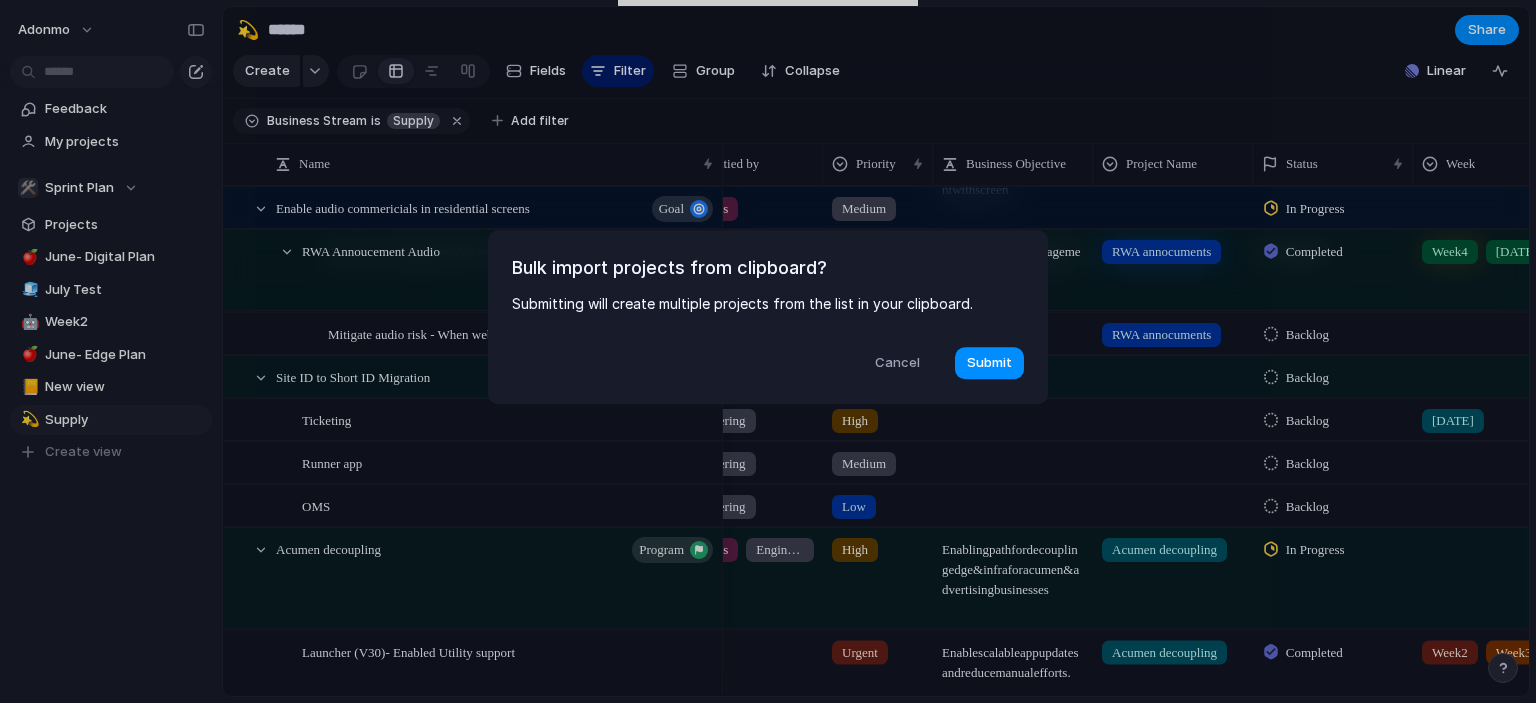 click on "Cancel" at bounding box center (897, 363) 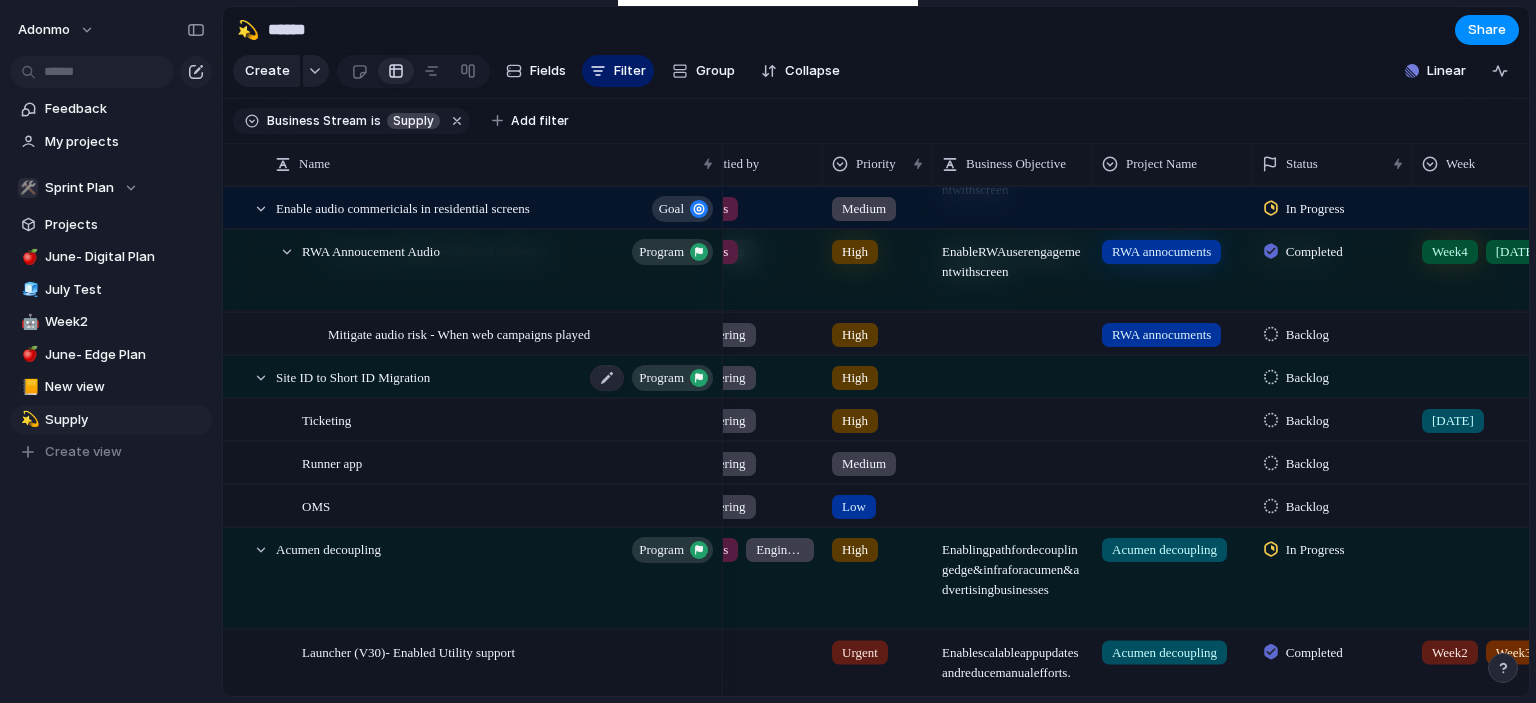 click on "Site ID to Short ID Migration program" at bounding box center [496, 377] 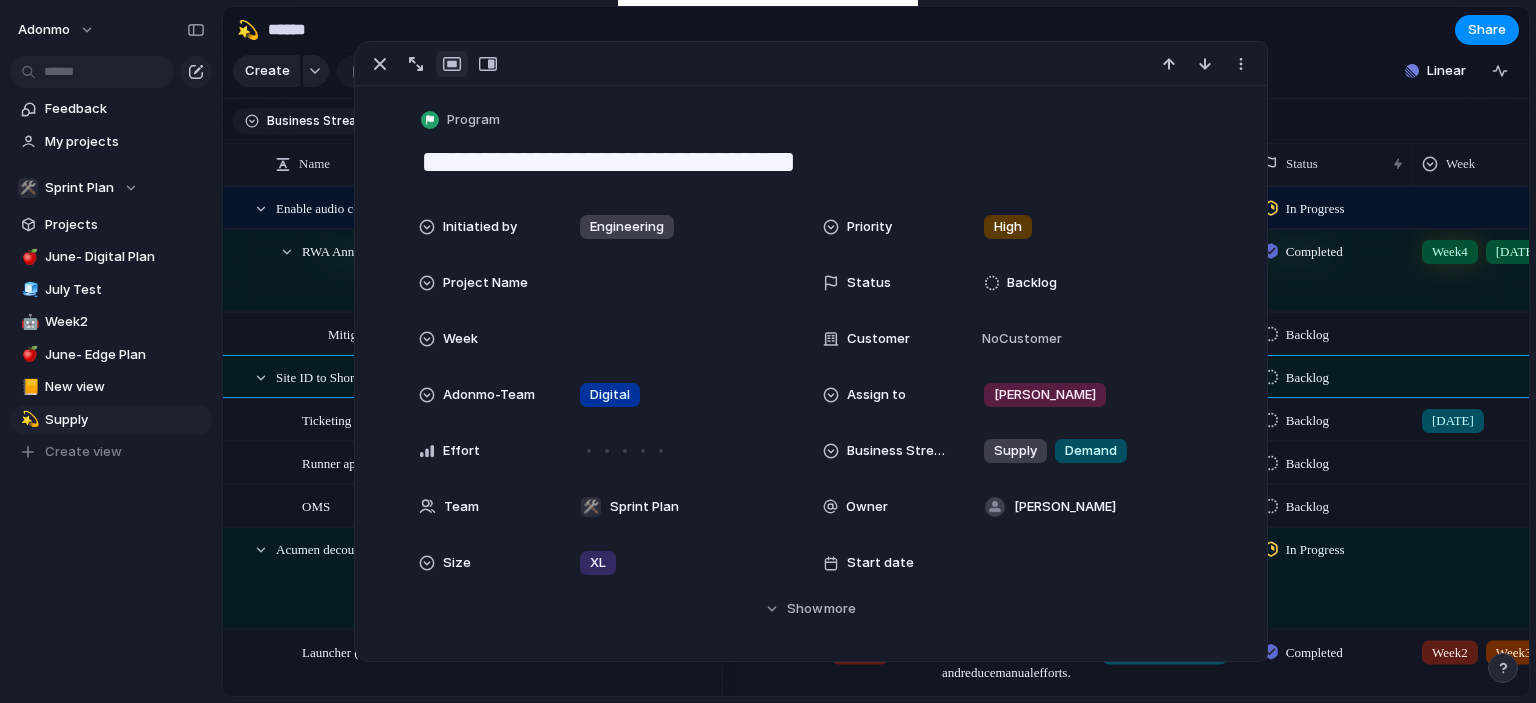 click on "**********" at bounding box center [811, 162] 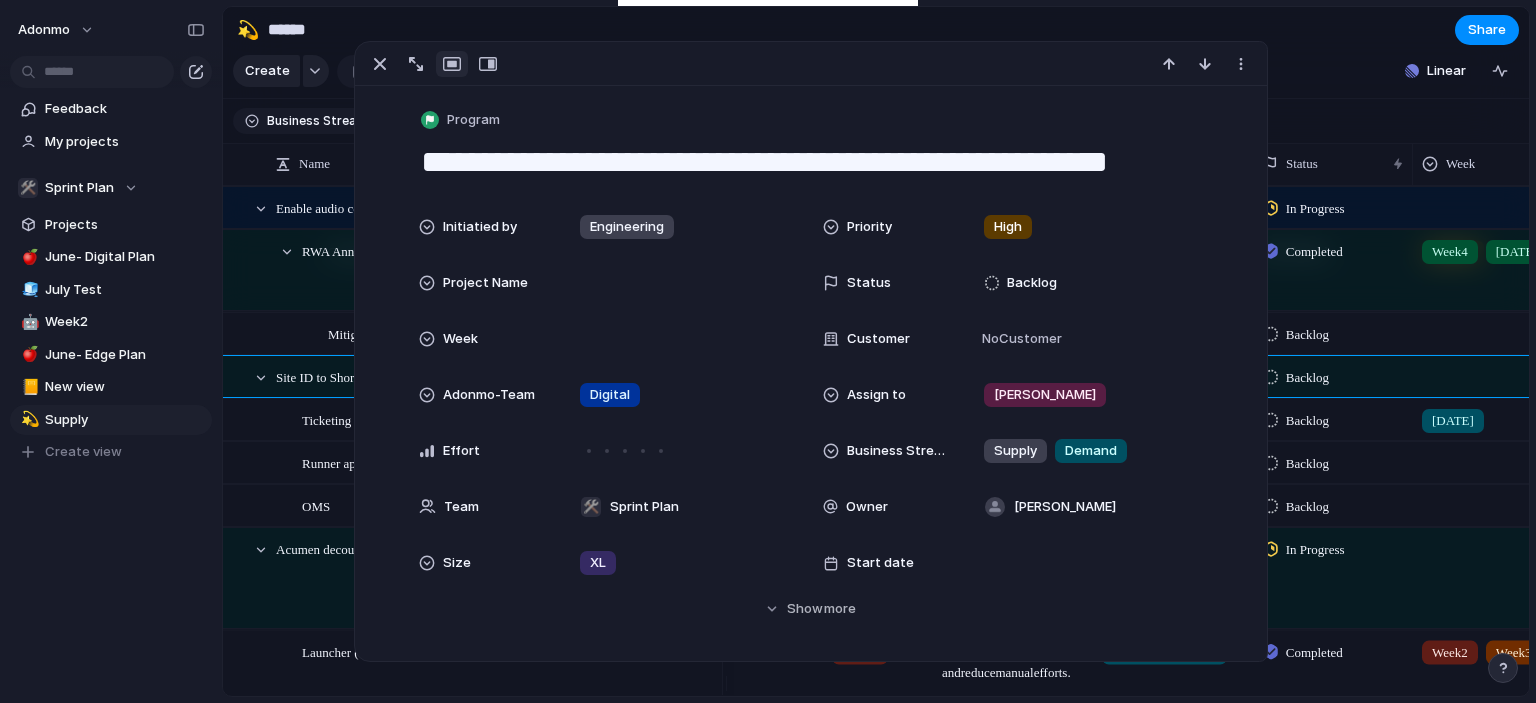 type on "**********" 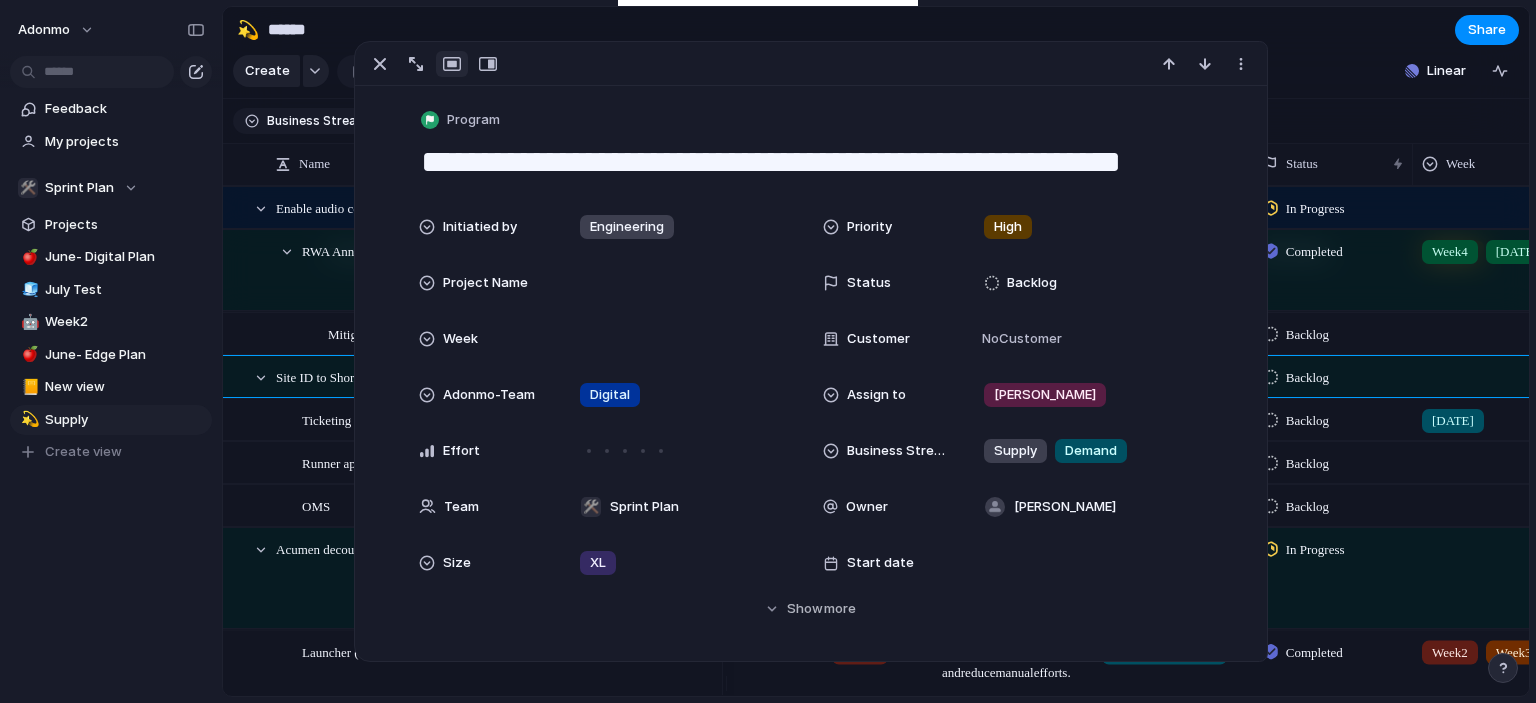 click on "Keep using Index You're approaching the free limit of 300 work items Upgrade plan" at bounding box center (111, 618) 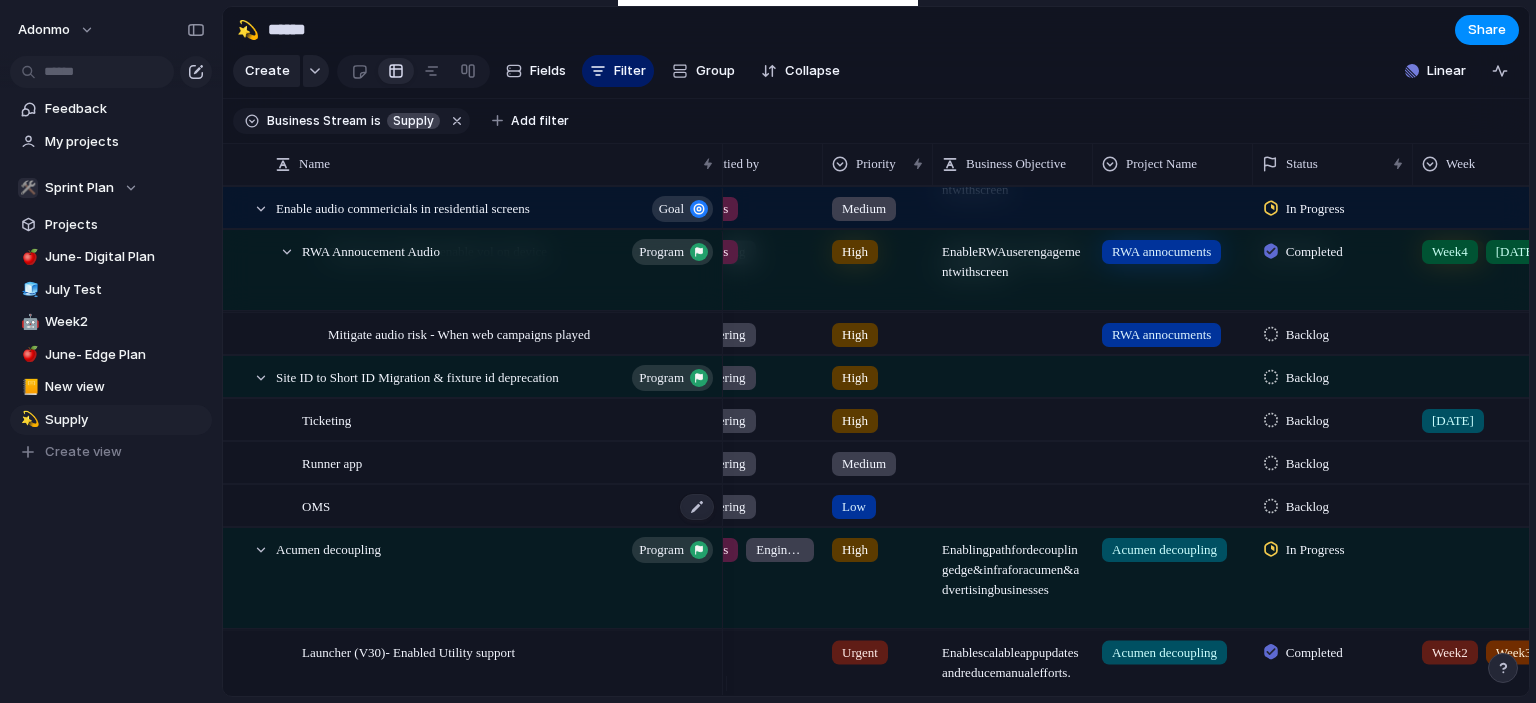 scroll, scrollTop: 539, scrollLeft: 0, axis: vertical 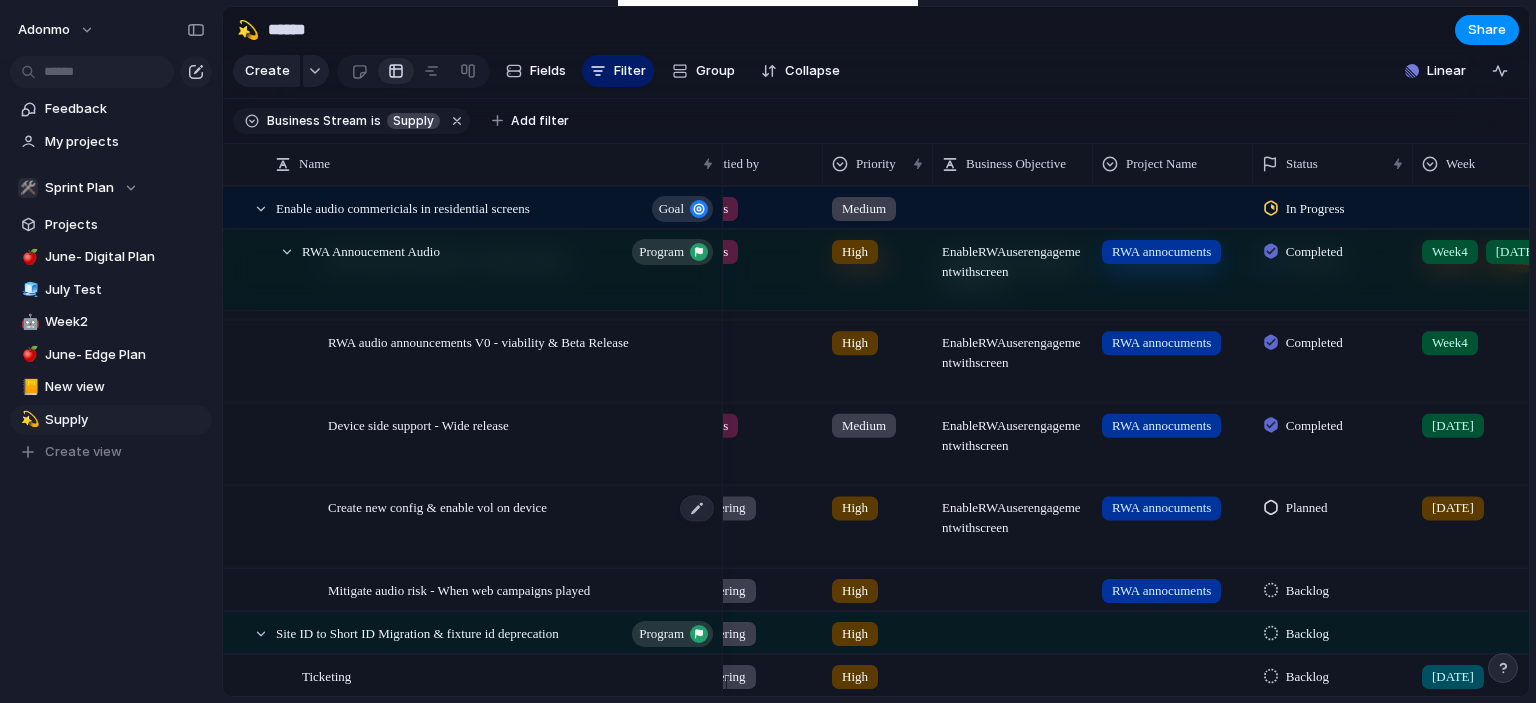 click on "Create new config & enable vol on device" at bounding box center [522, 527] 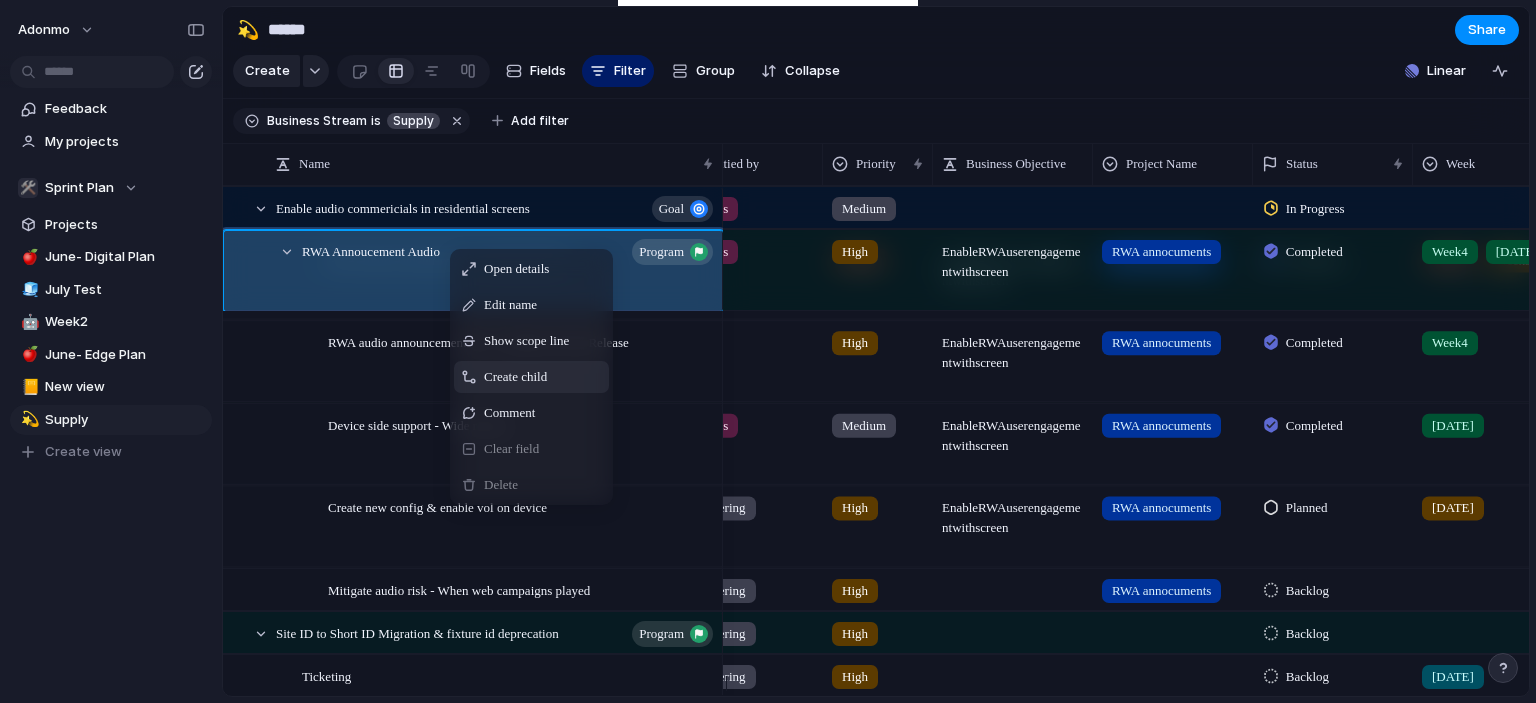 click on "Create child" at bounding box center [531, 377] 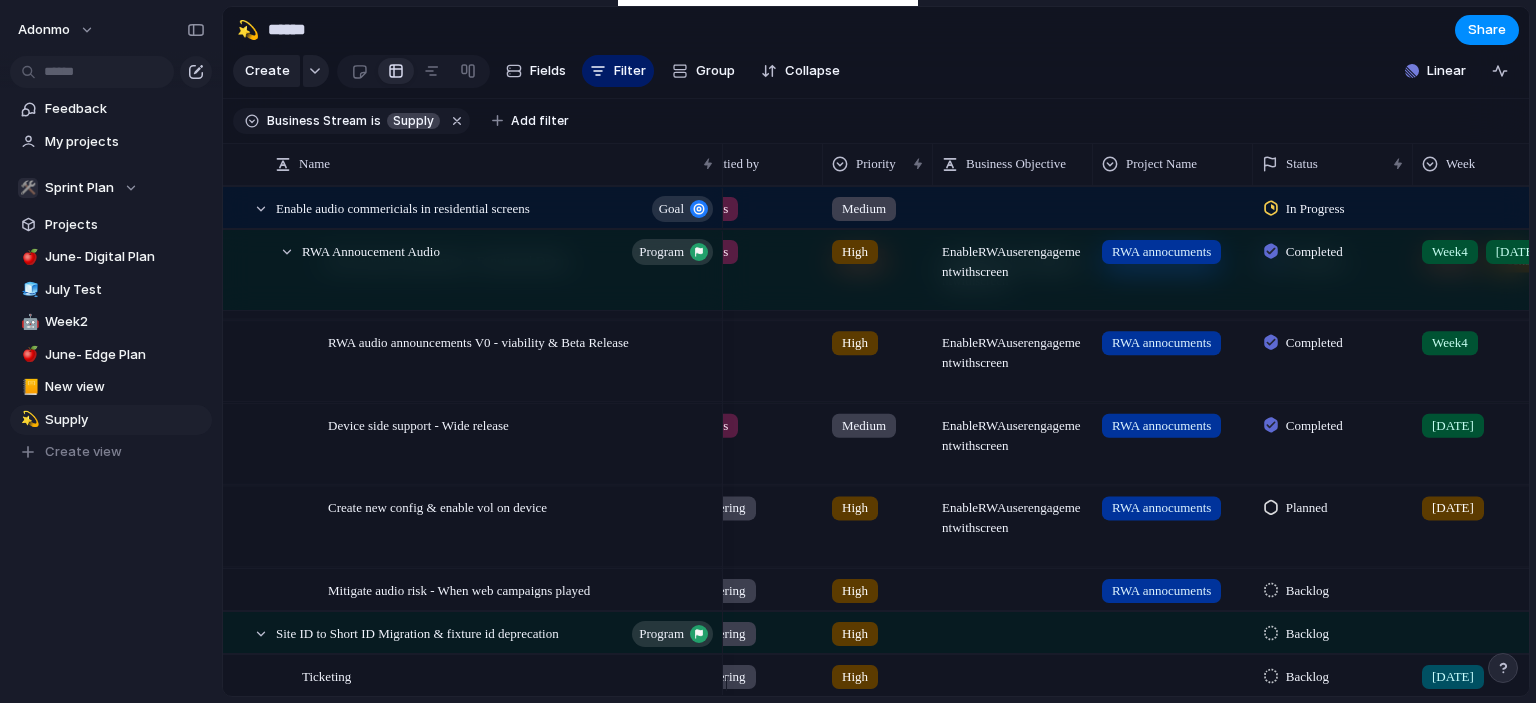 scroll, scrollTop: 403, scrollLeft: 0, axis: vertical 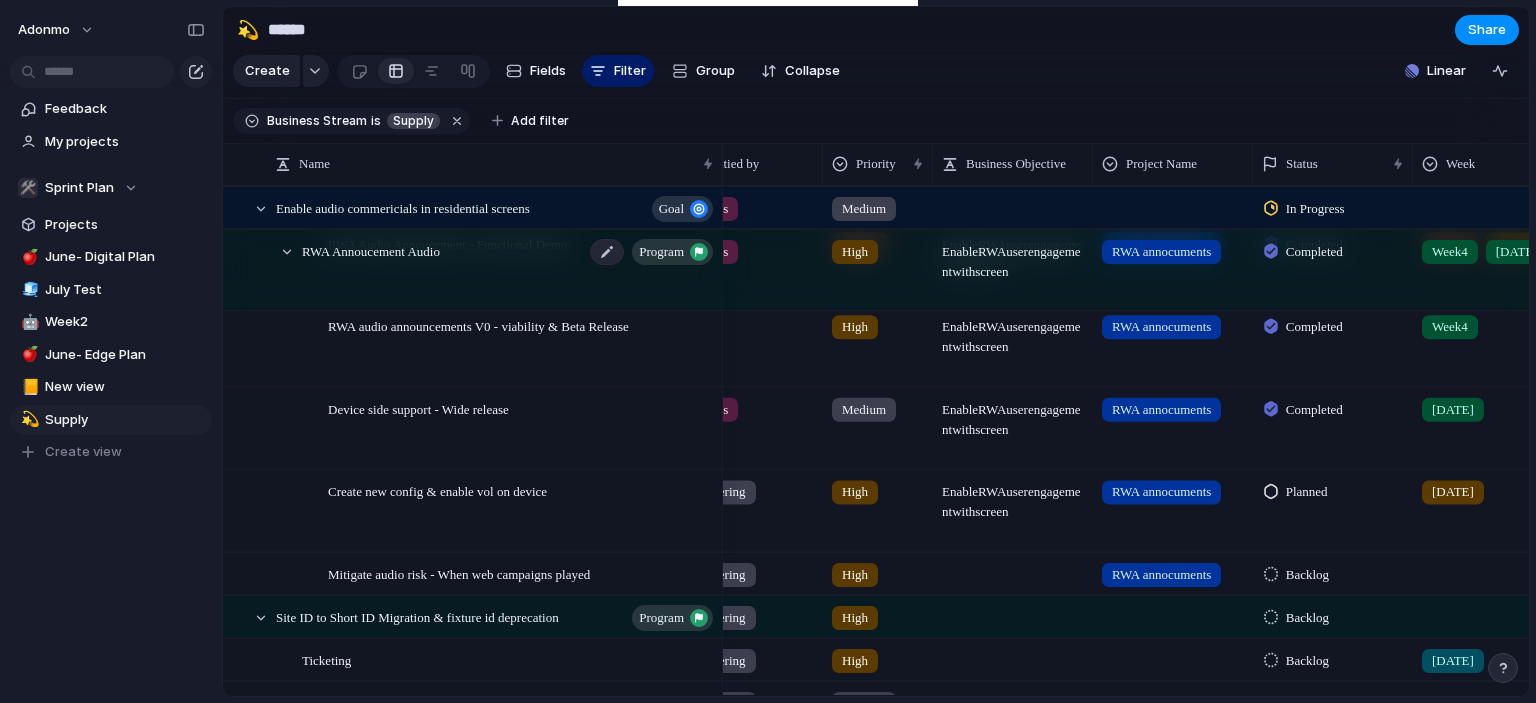 click on "RWA Annoucement Audio program" at bounding box center [509, 271] 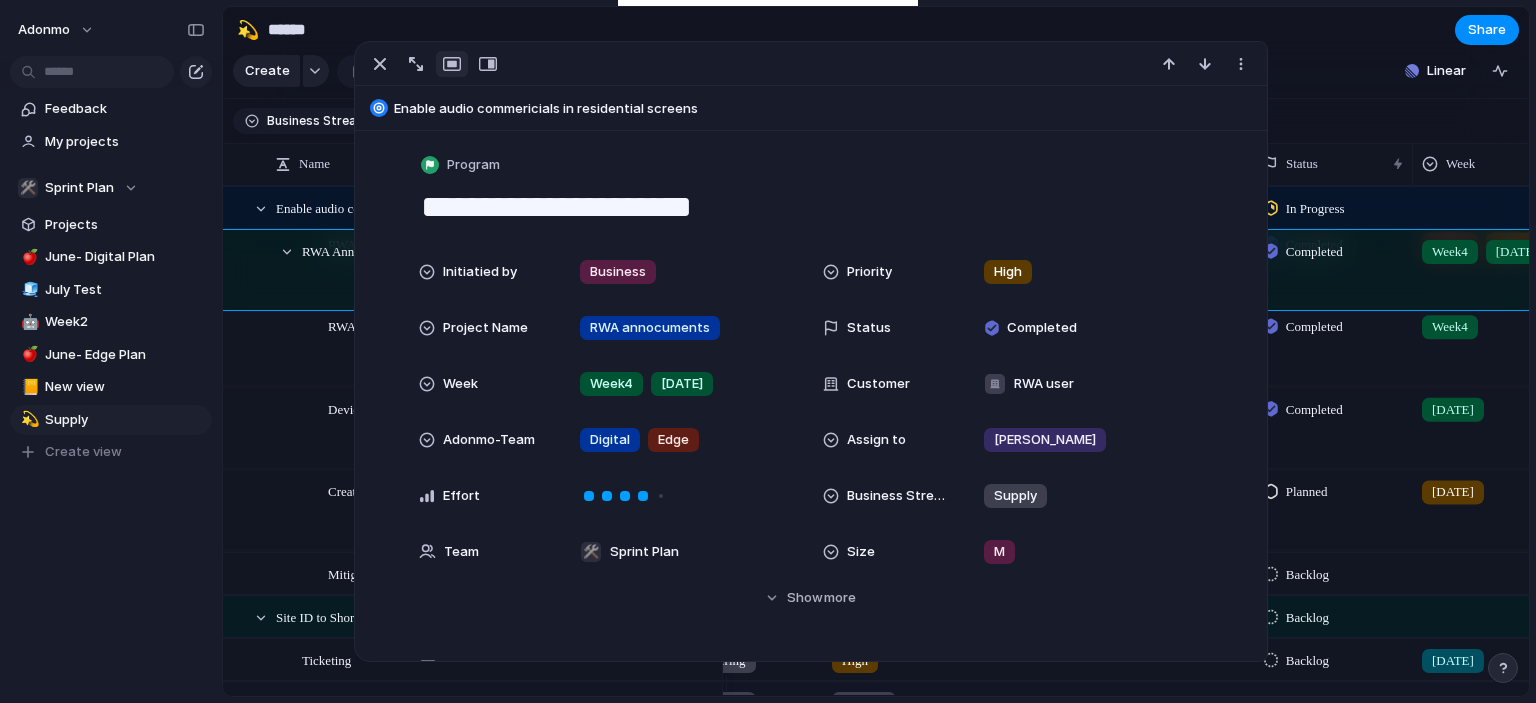 drag, startPoint x: 786, startPoint y: 202, endPoint x: 697, endPoint y: 211, distance: 89.453896 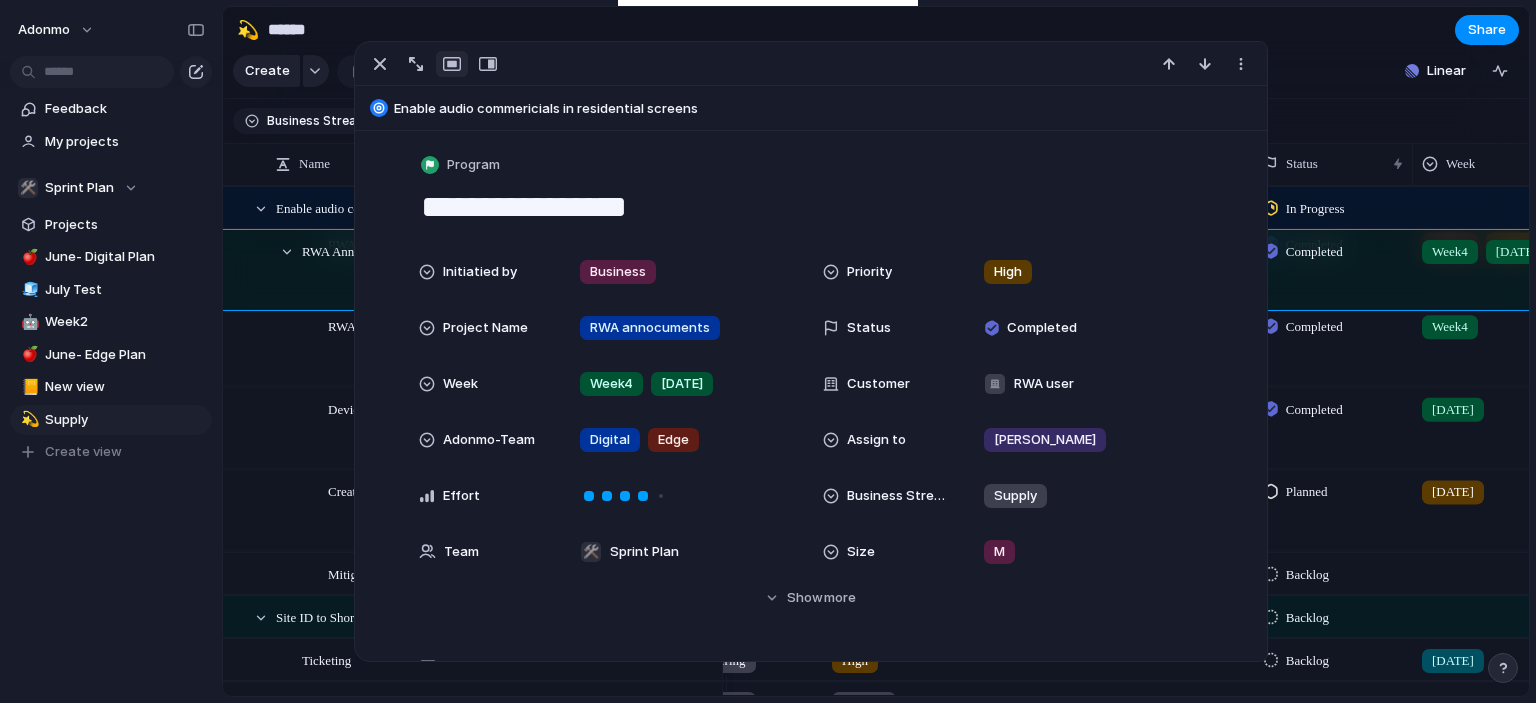 click on "**********" at bounding box center [811, 207] 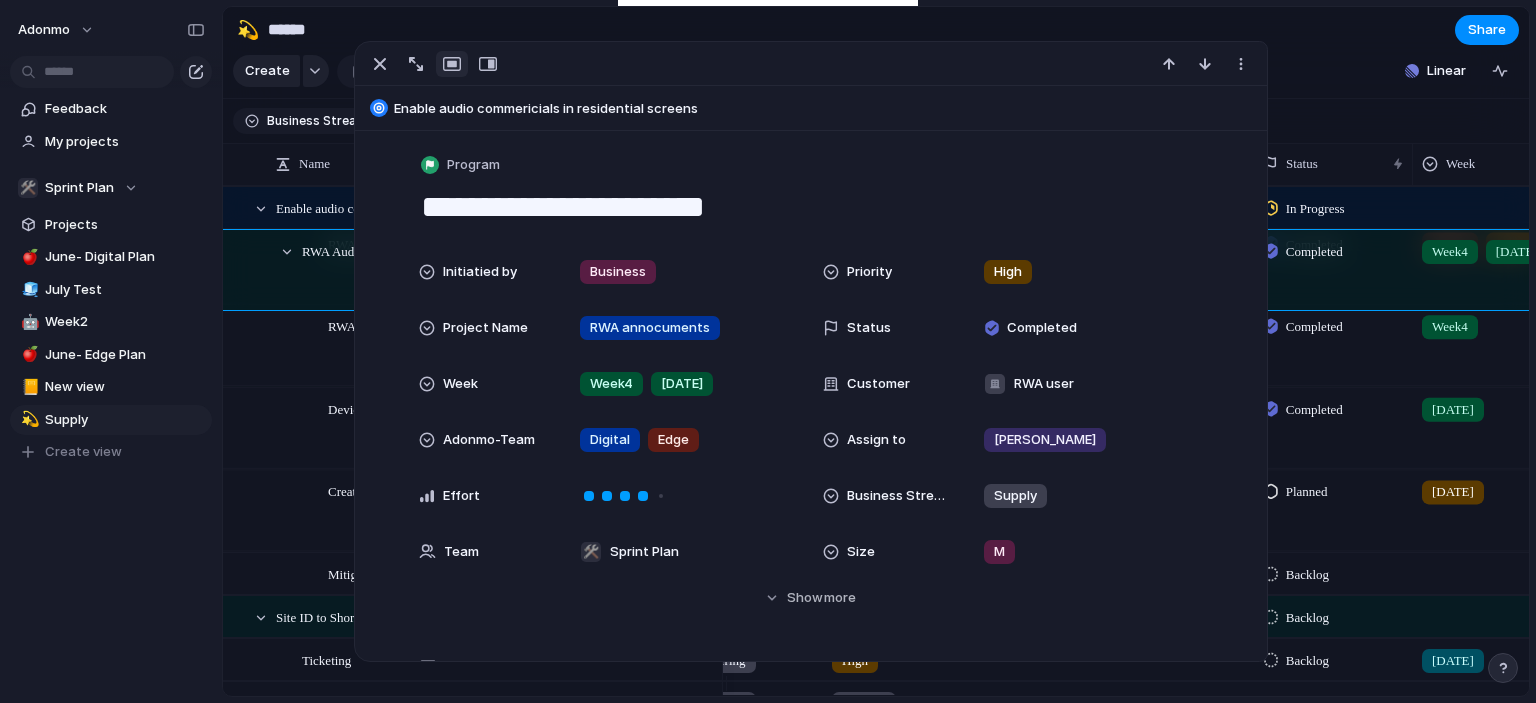 click on "**********" at bounding box center (811, 207) 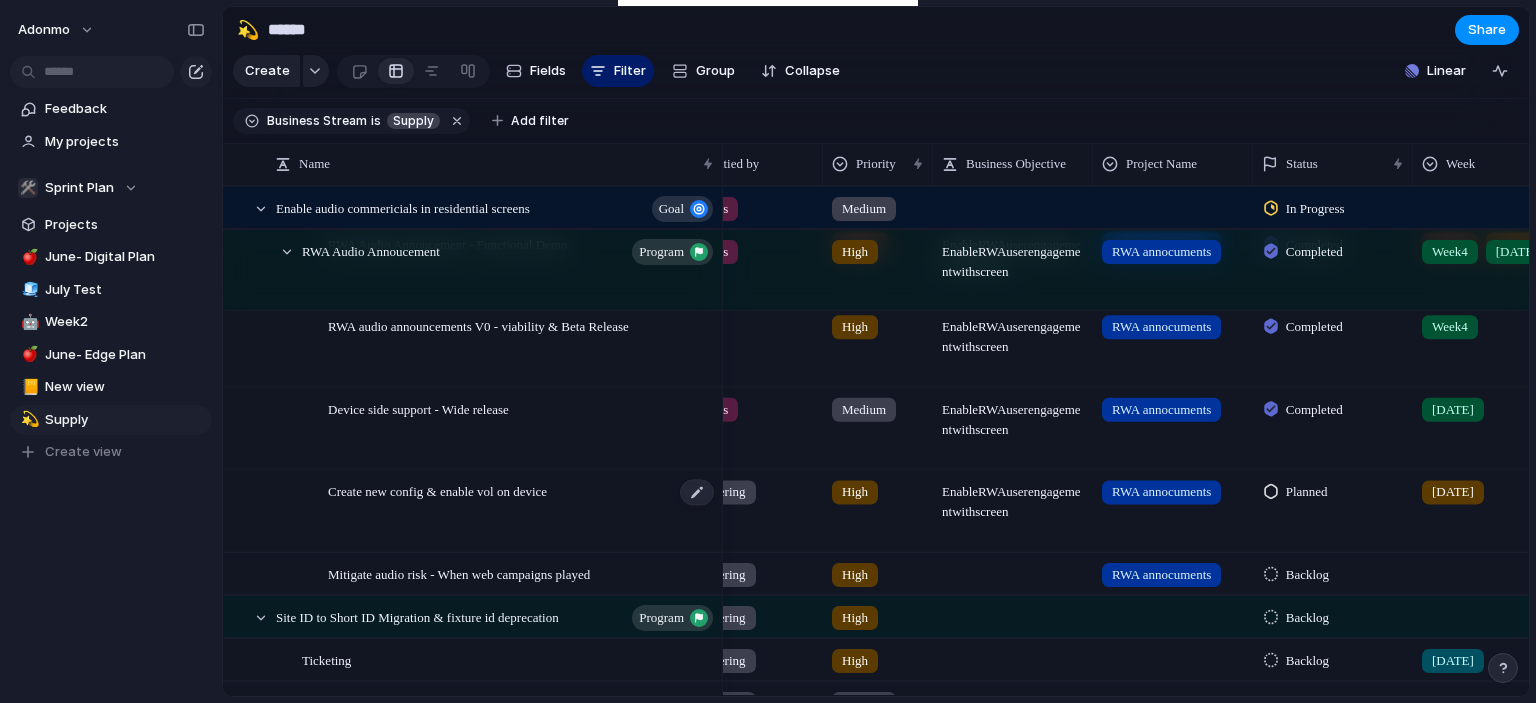 scroll, scrollTop: 512, scrollLeft: 0, axis: vertical 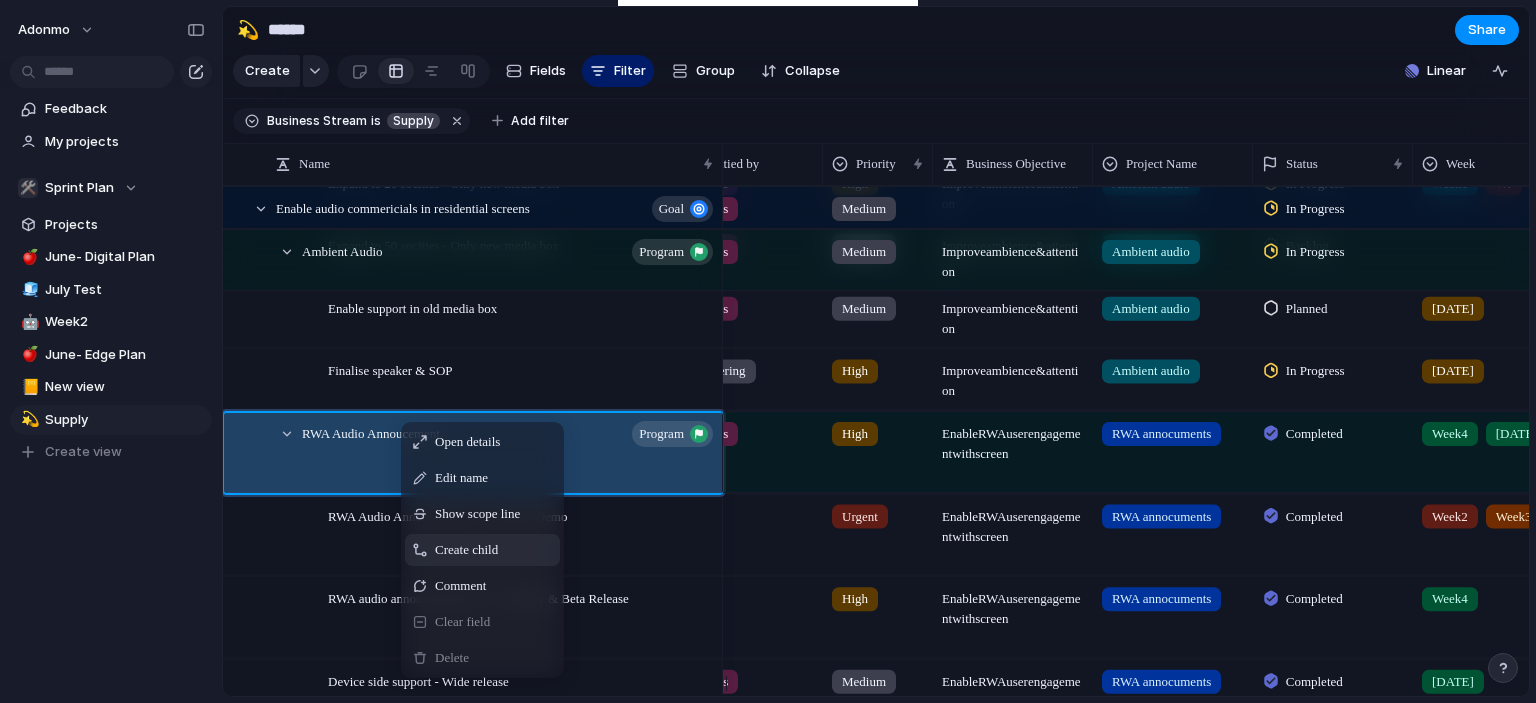 click on "Create child" at bounding box center (466, 550) 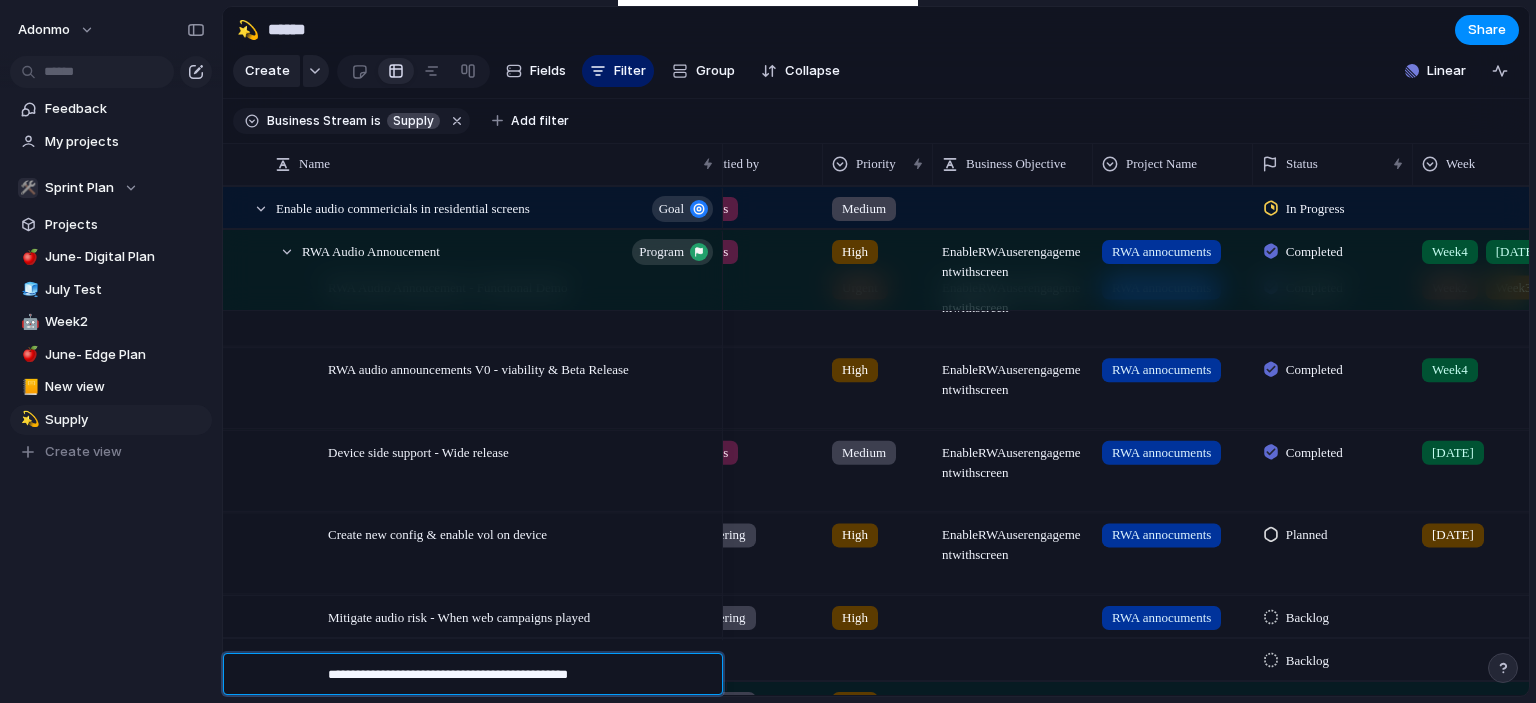 type on "**********" 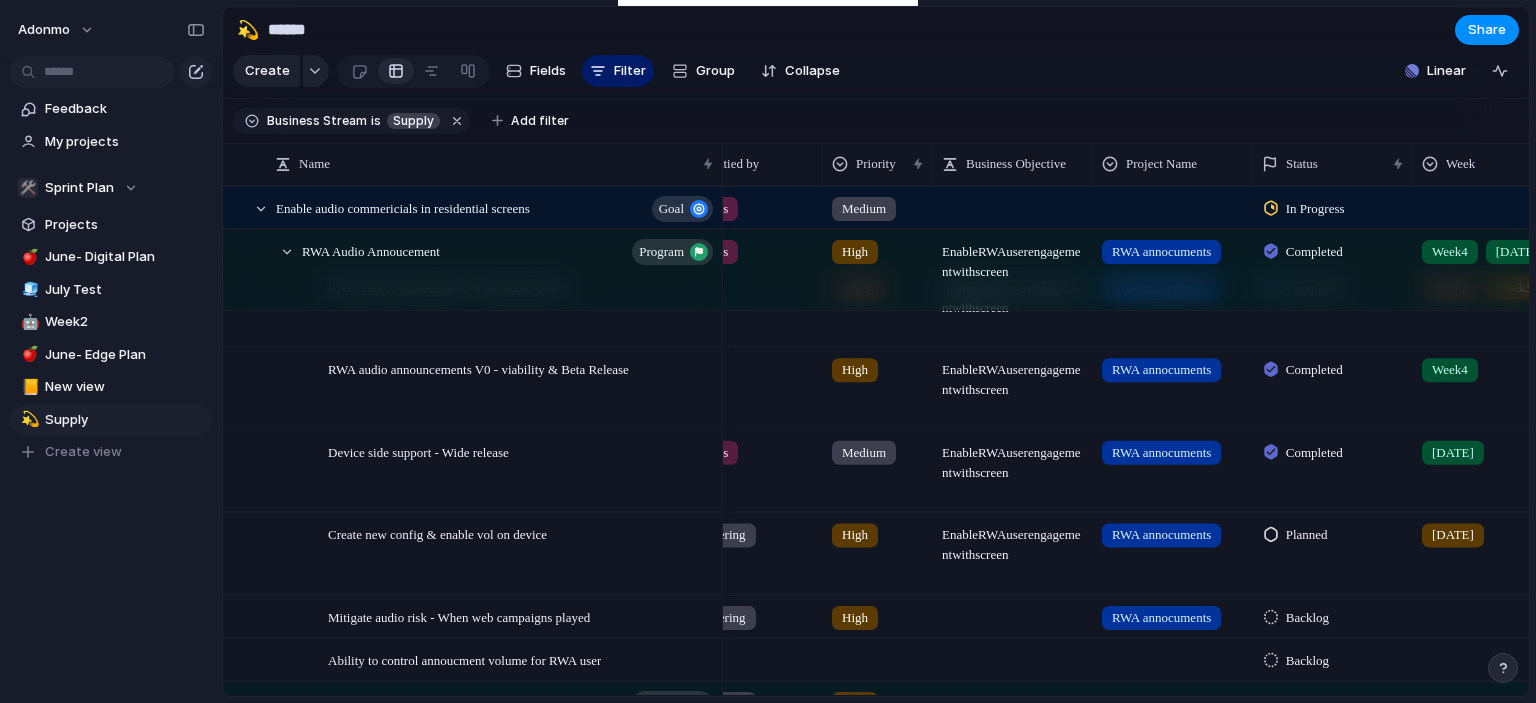 scroll, scrollTop: 514, scrollLeft: 0, axis: vertical 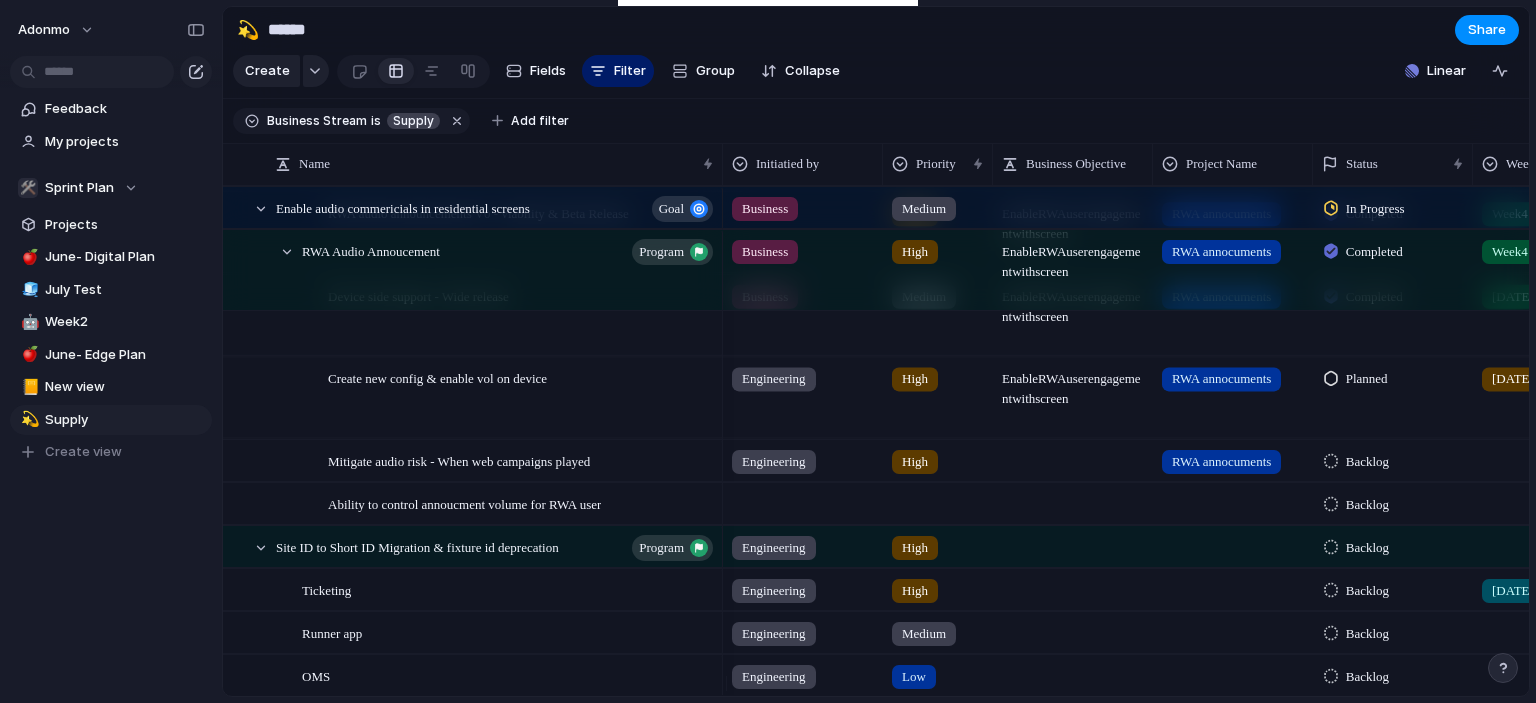 click at bounding box center [803, 500] 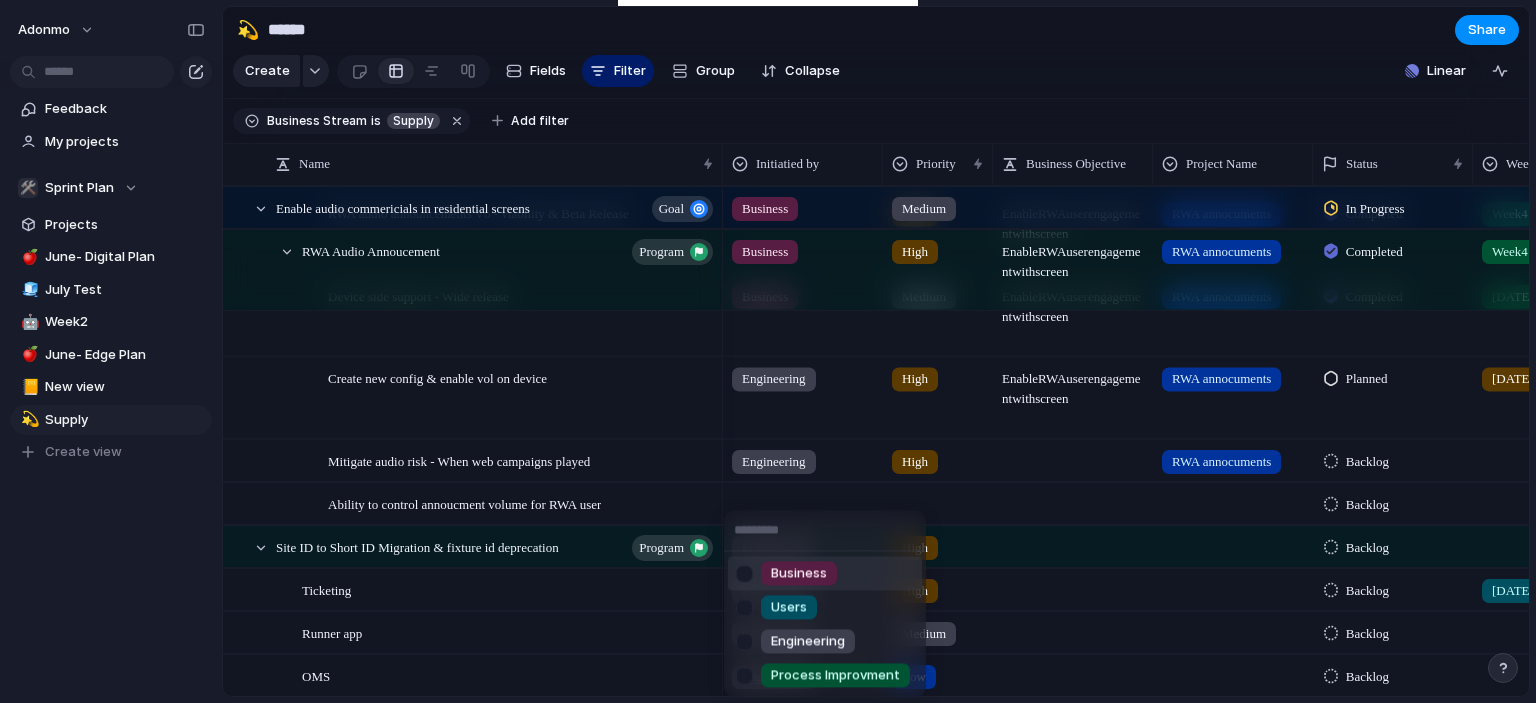 click on "Business" at bounding box center [799, 573] 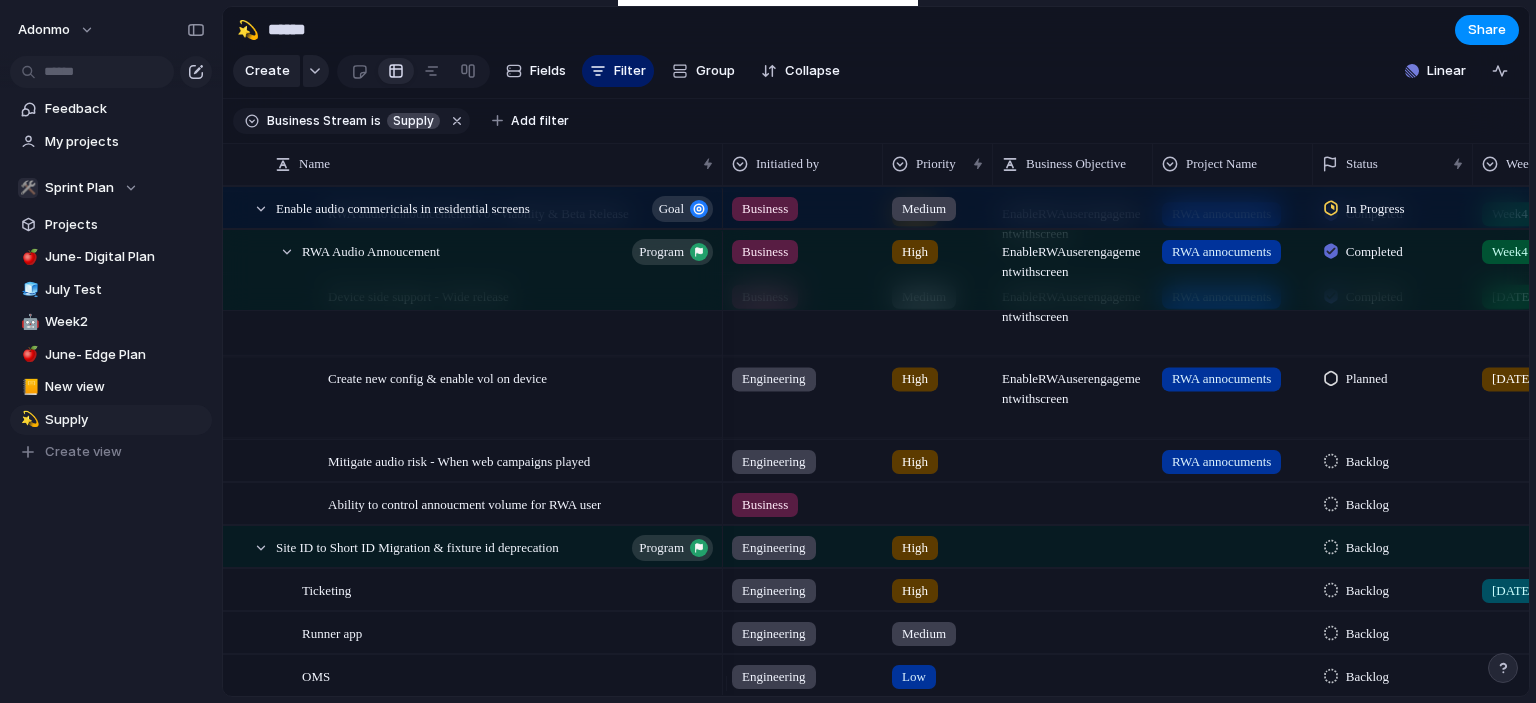 click on "Business" at bounding box center (765, 505) 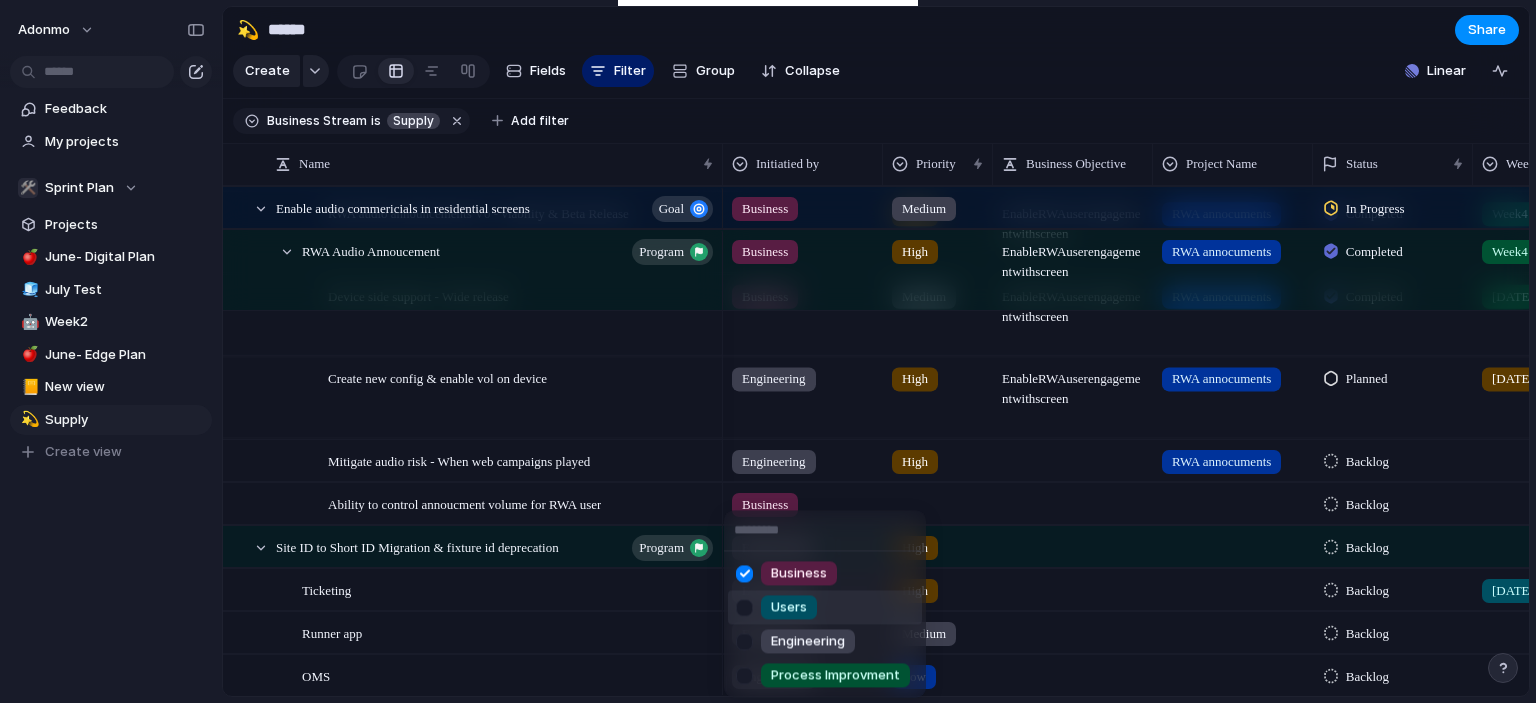 click on "Users" at bounding box center (789, 608) 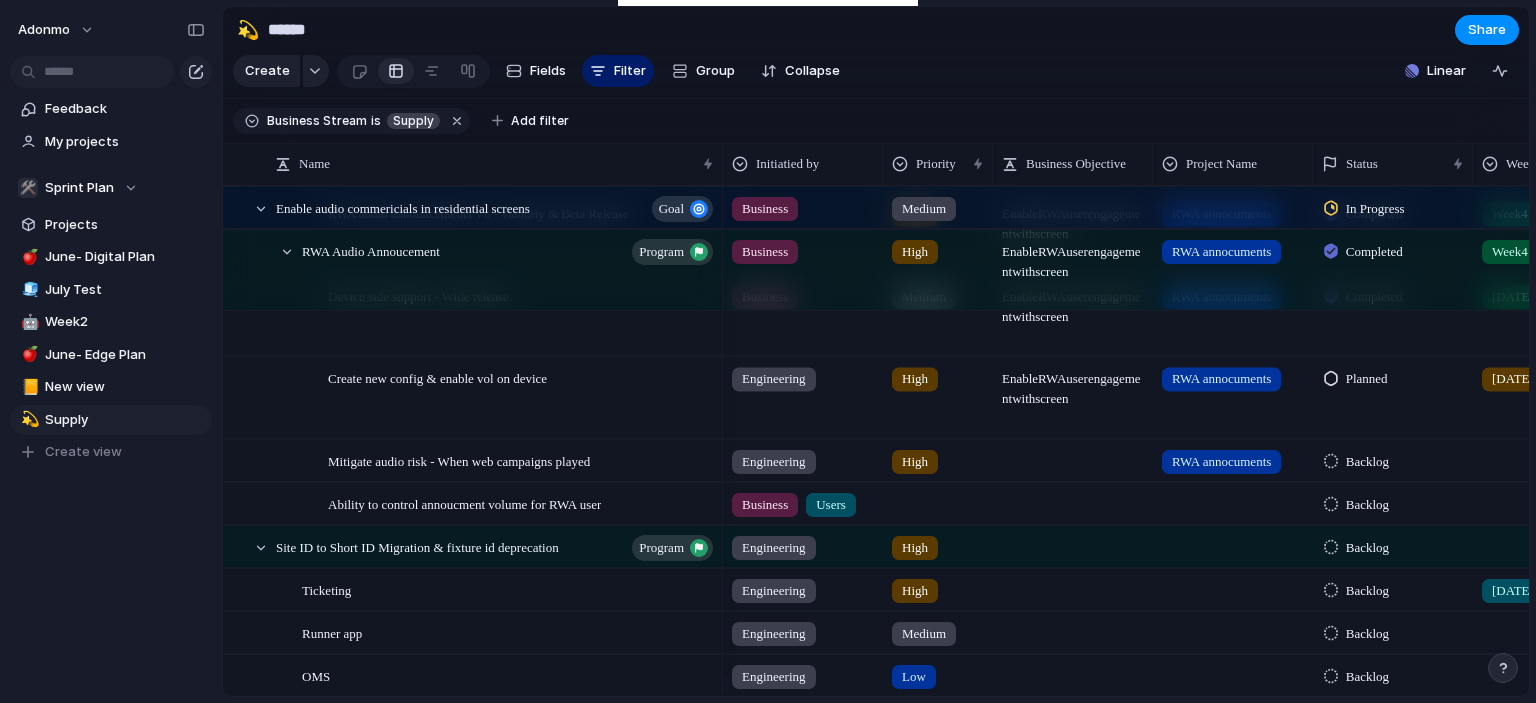 click on "Business Users" at bounding box center (803, 503) 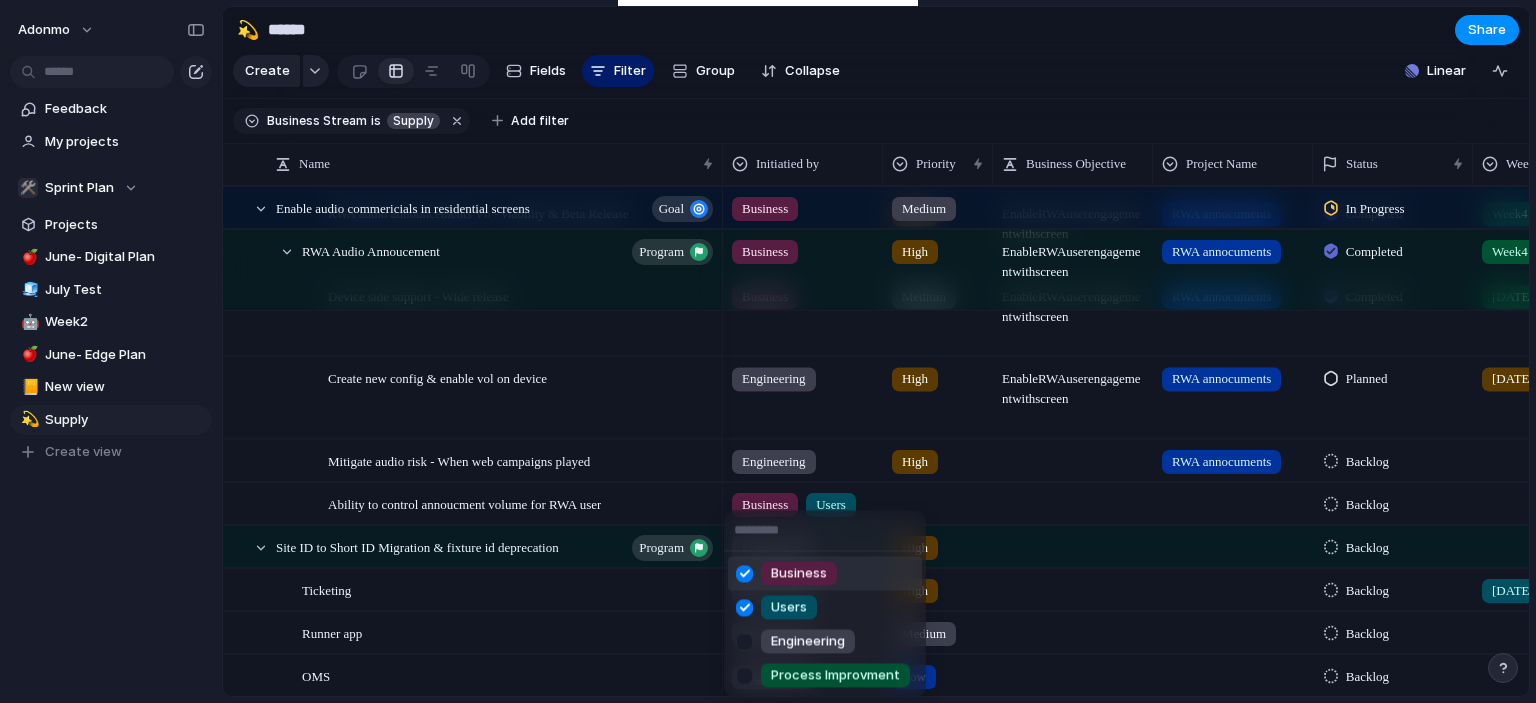 click at bounding box center [744, 573] 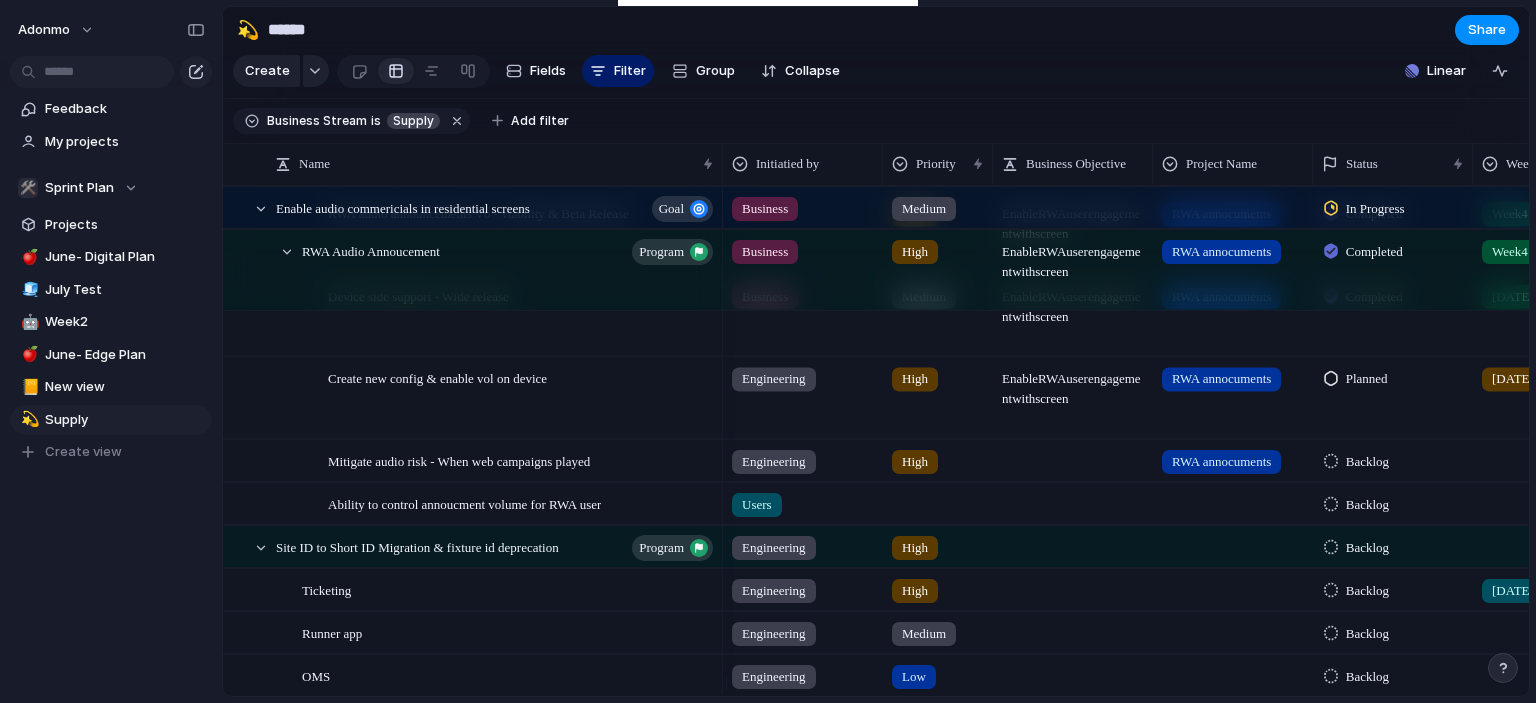 click at bounding box center [938, 500] 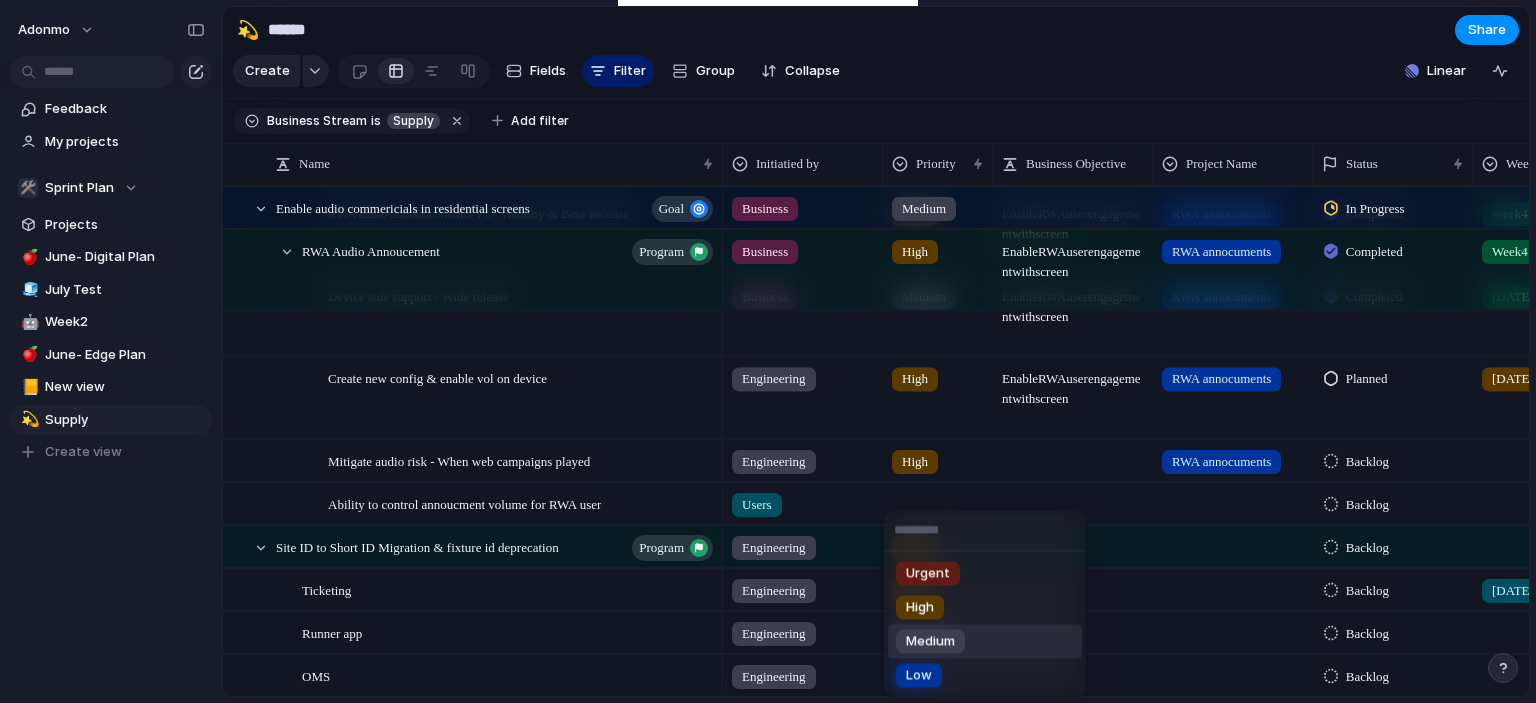 click on "Medium" at bounding box center (930, 642) 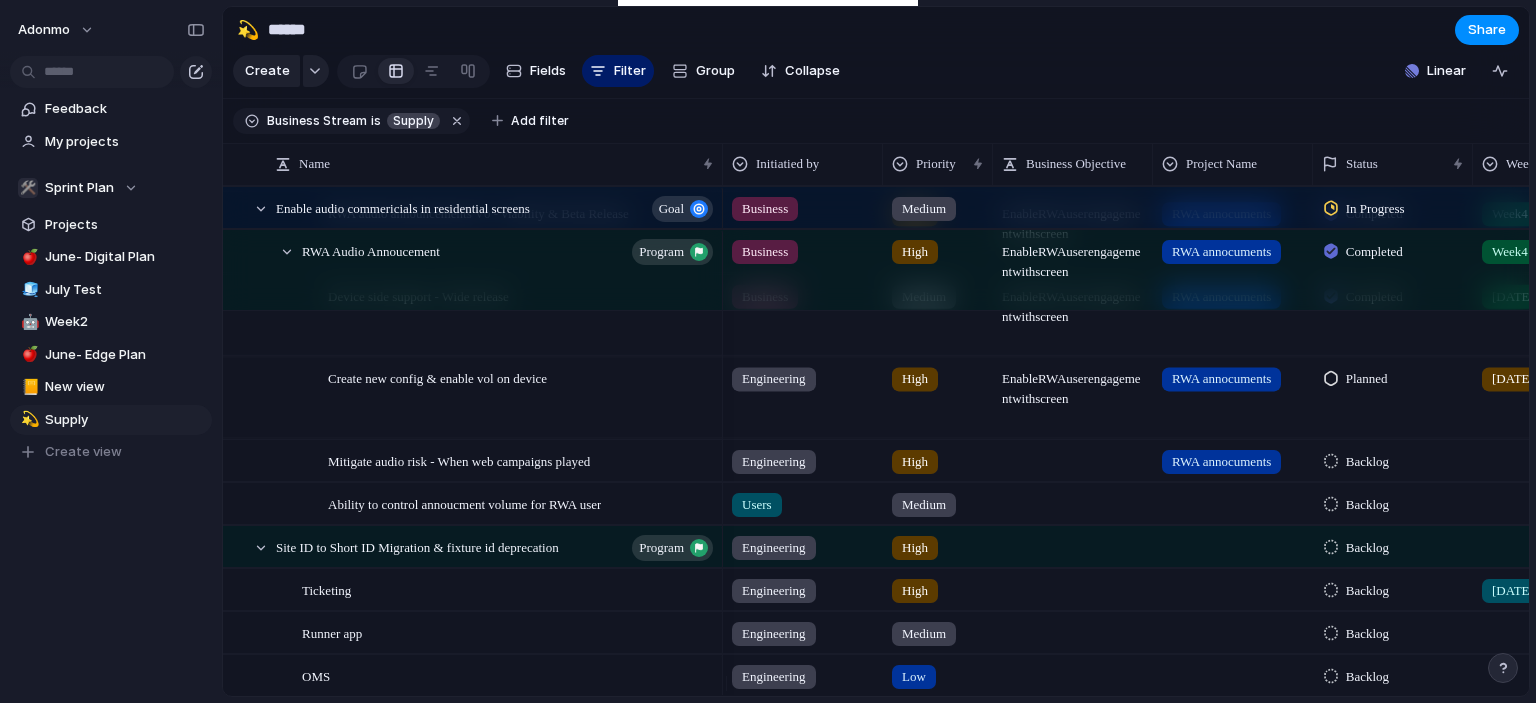 click at bounding box center (1233, 500) 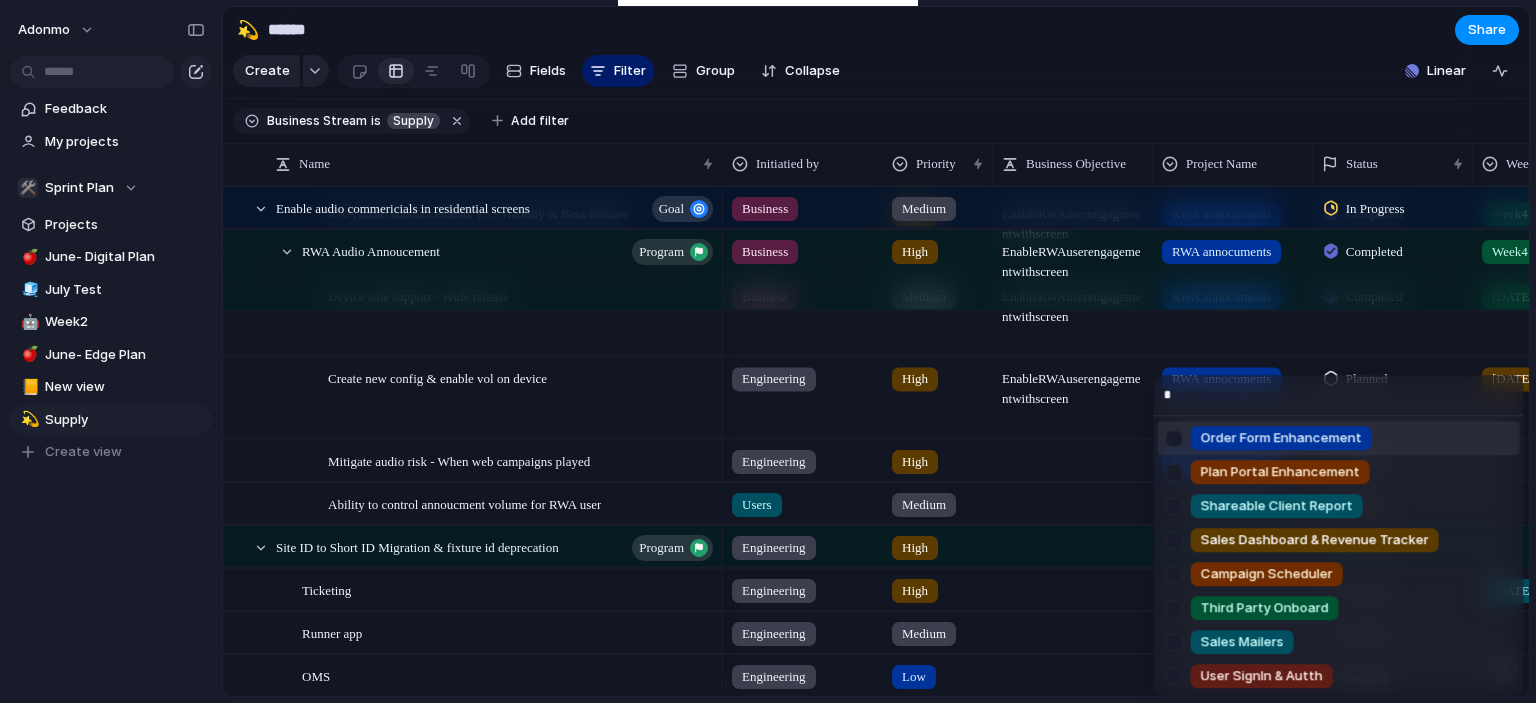 type on "**" 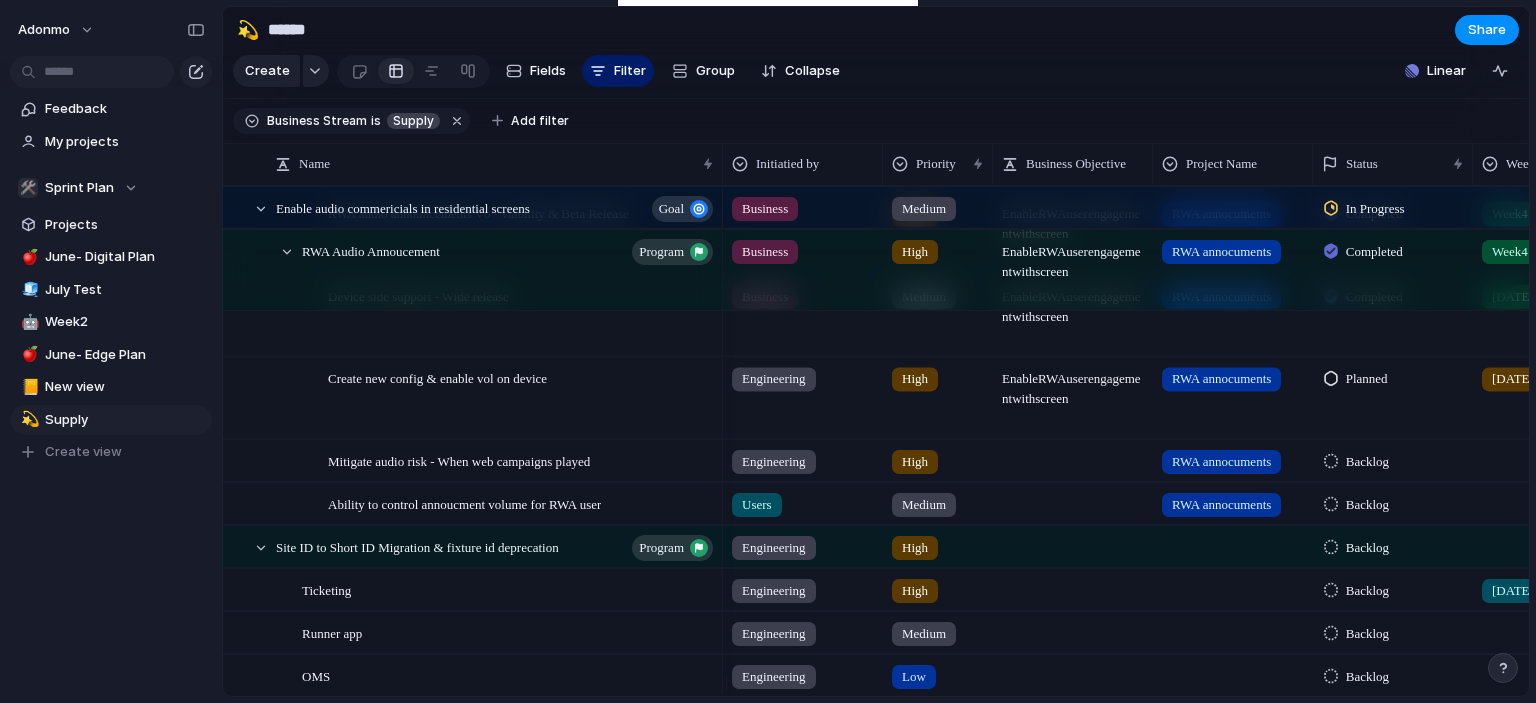 scroll, scrollTop: 0, scrollLeft: 135, axis: horizontal 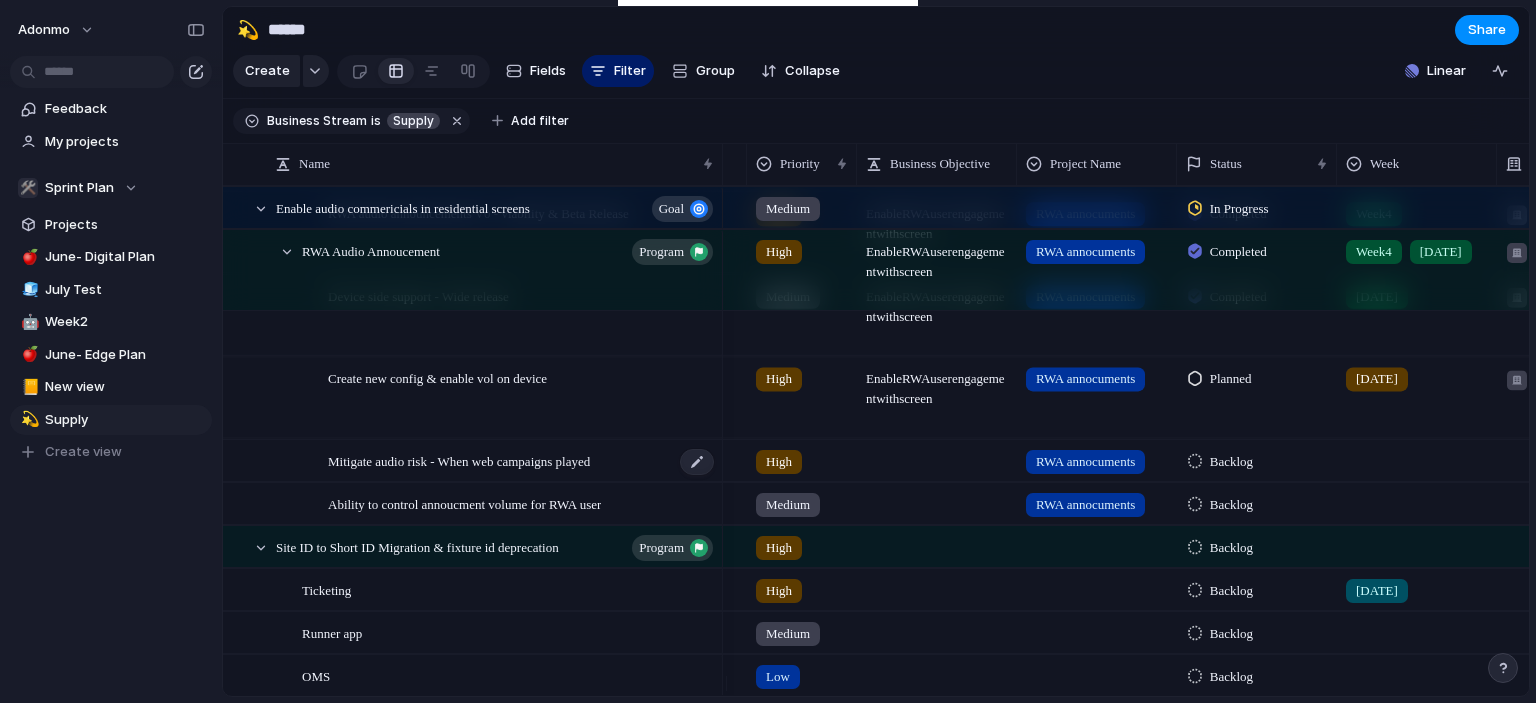 click on "Mitigate audio risk - When web campaigns played" at bounding box center (459, 460) 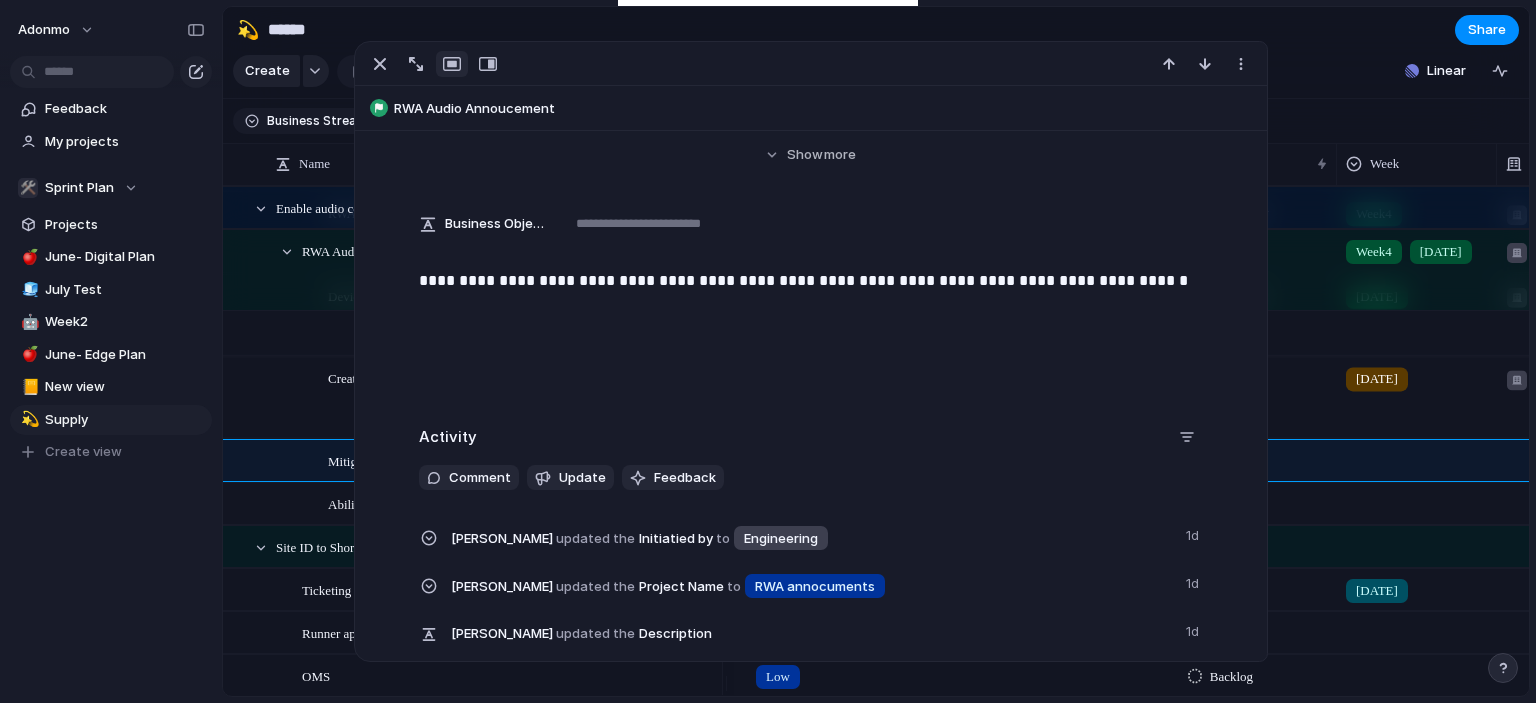 scroll, scrollTop: 688, scrollLeft: 0, axis: vertical 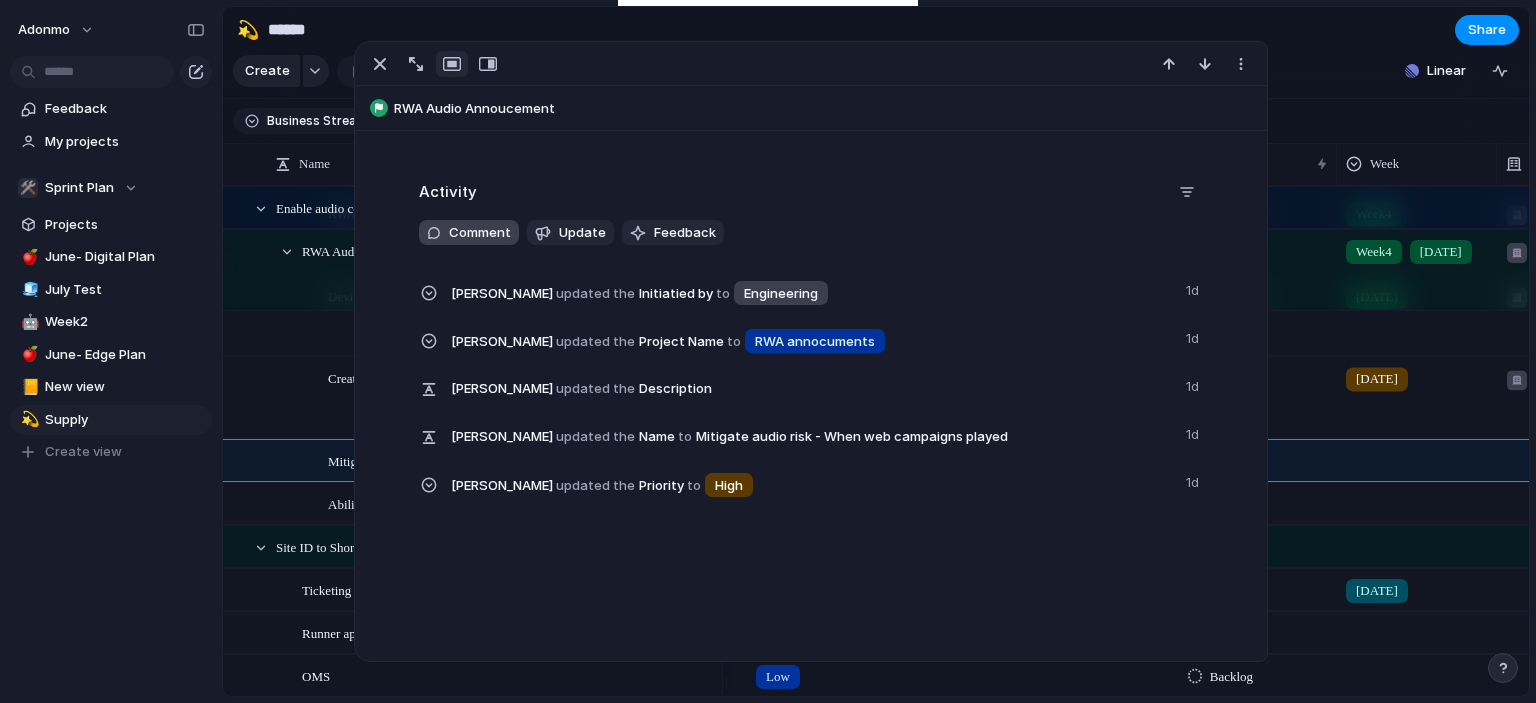 click on "Comment" at bounding box center (480, 233) 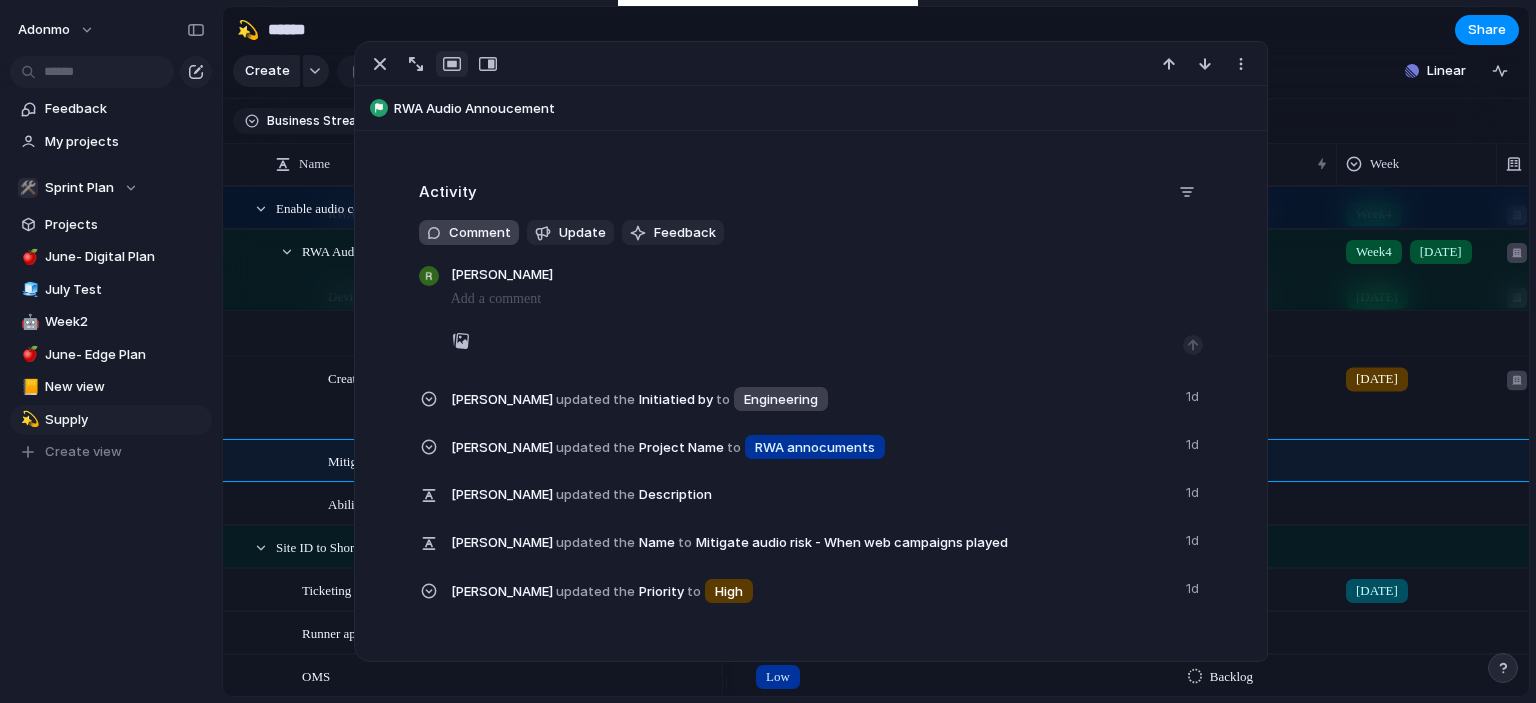 scroll, scrollTop: 709, scrollLeft: 0, axis: vertical 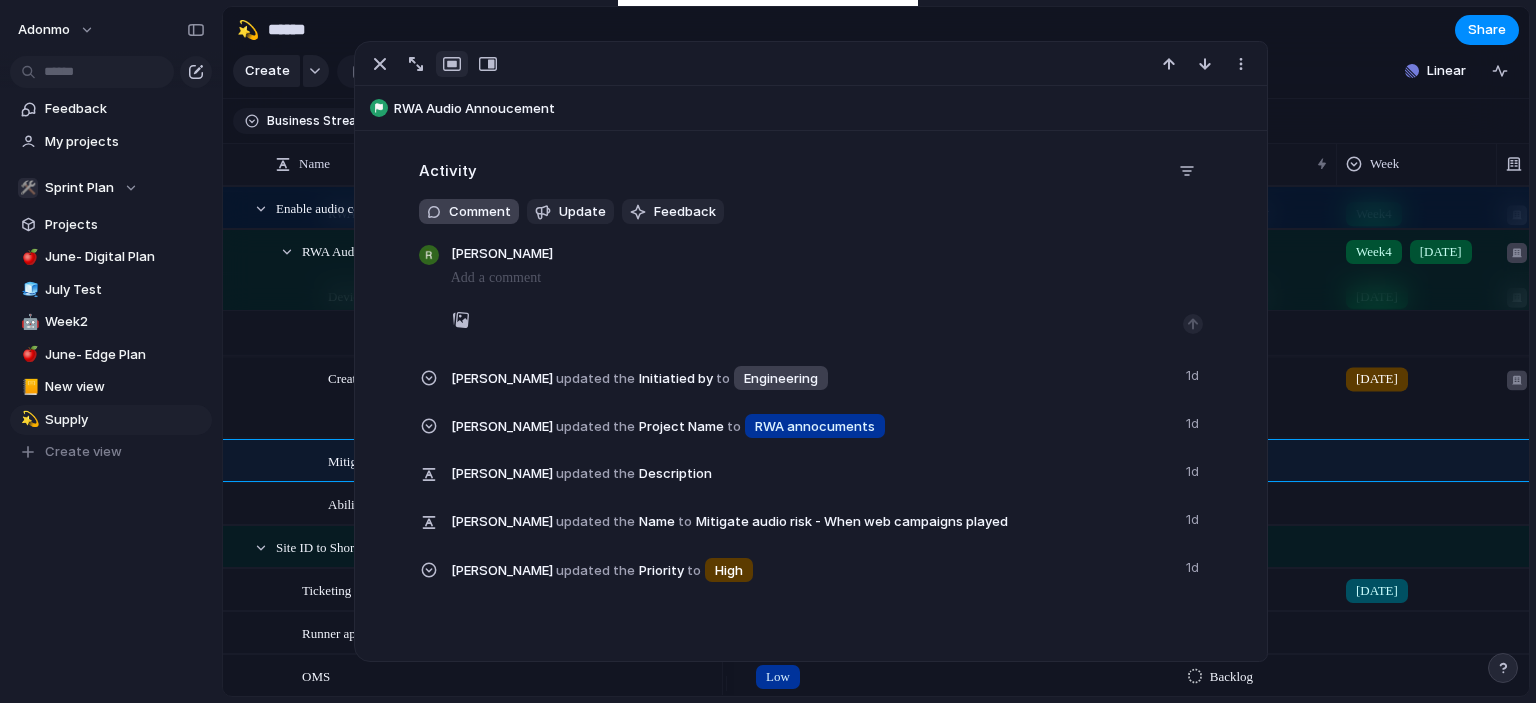 type 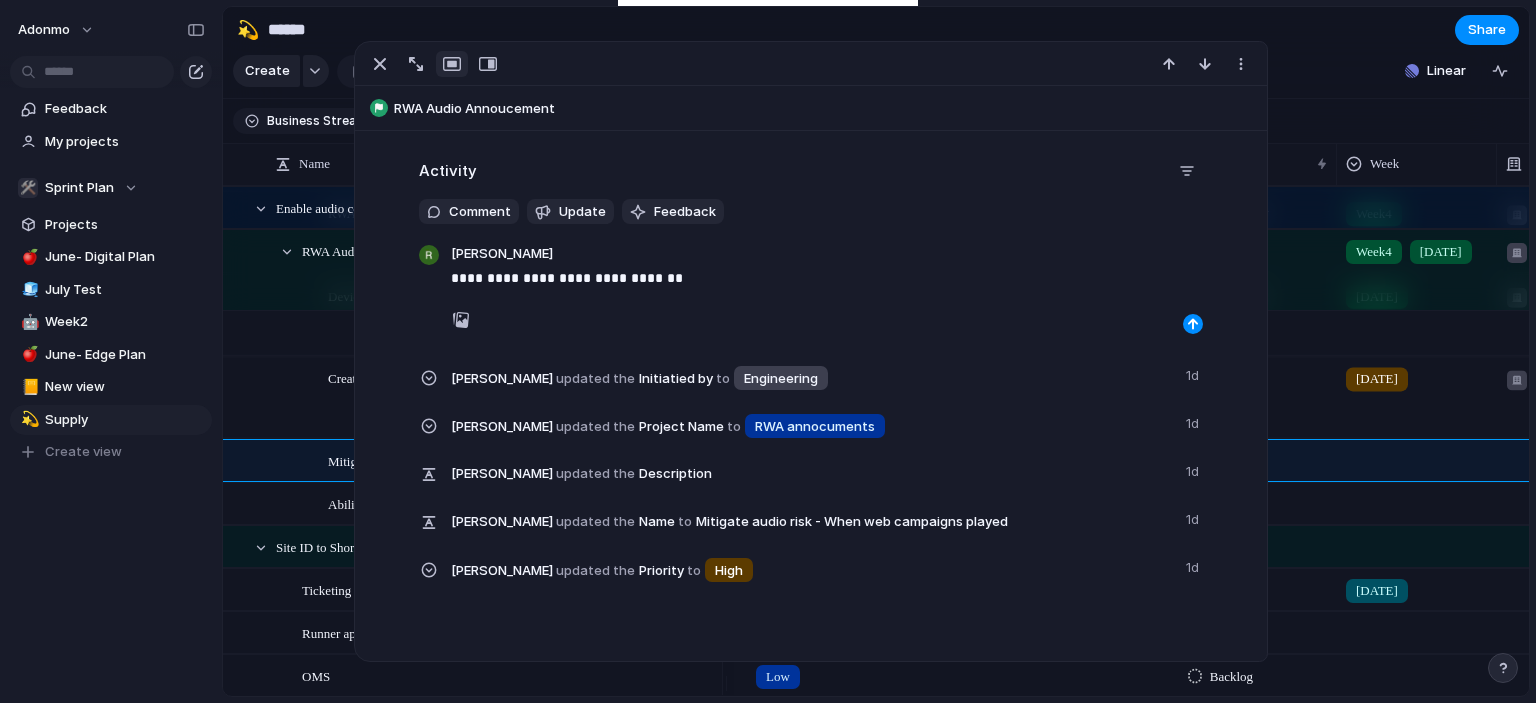click on "**********" at bounding box center (827, 278) 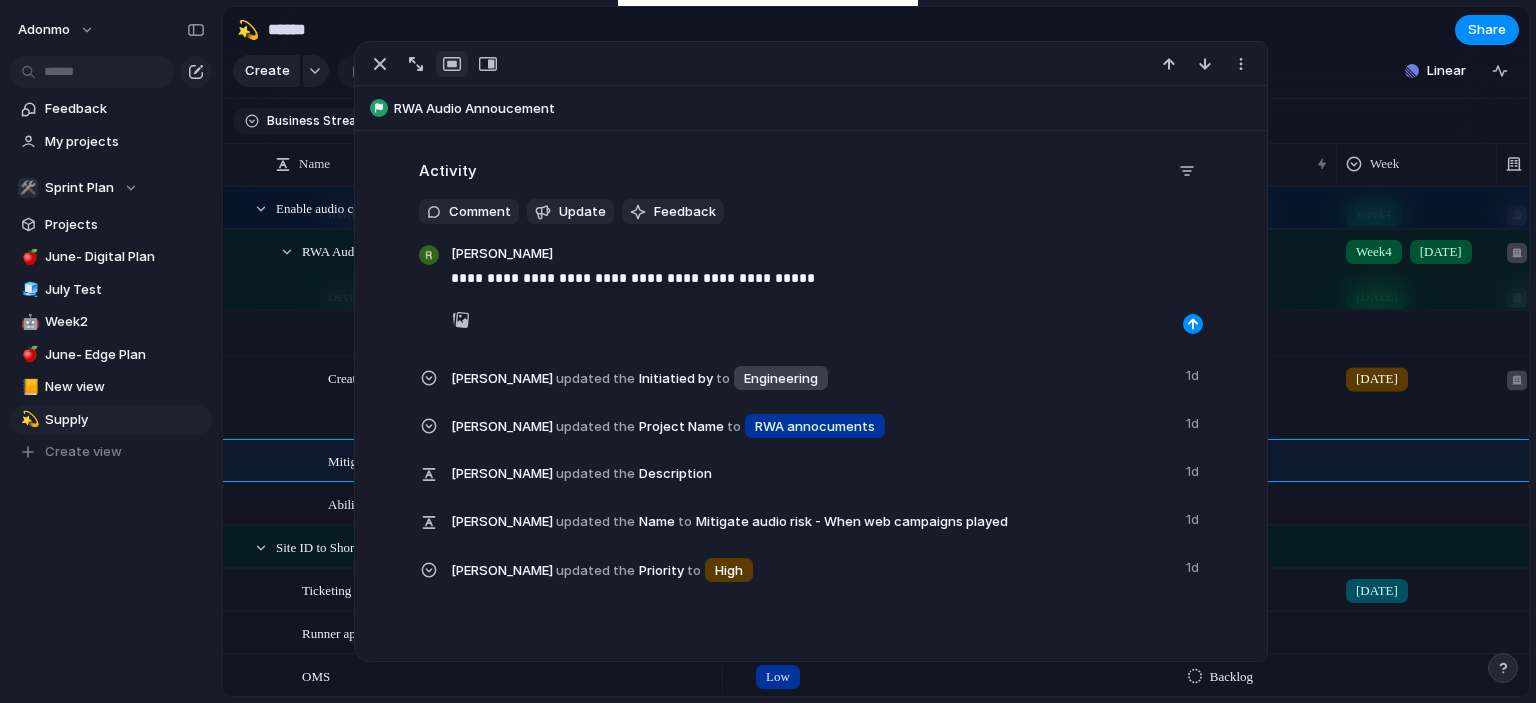 click on "**********" at bounding box center (827, 278) 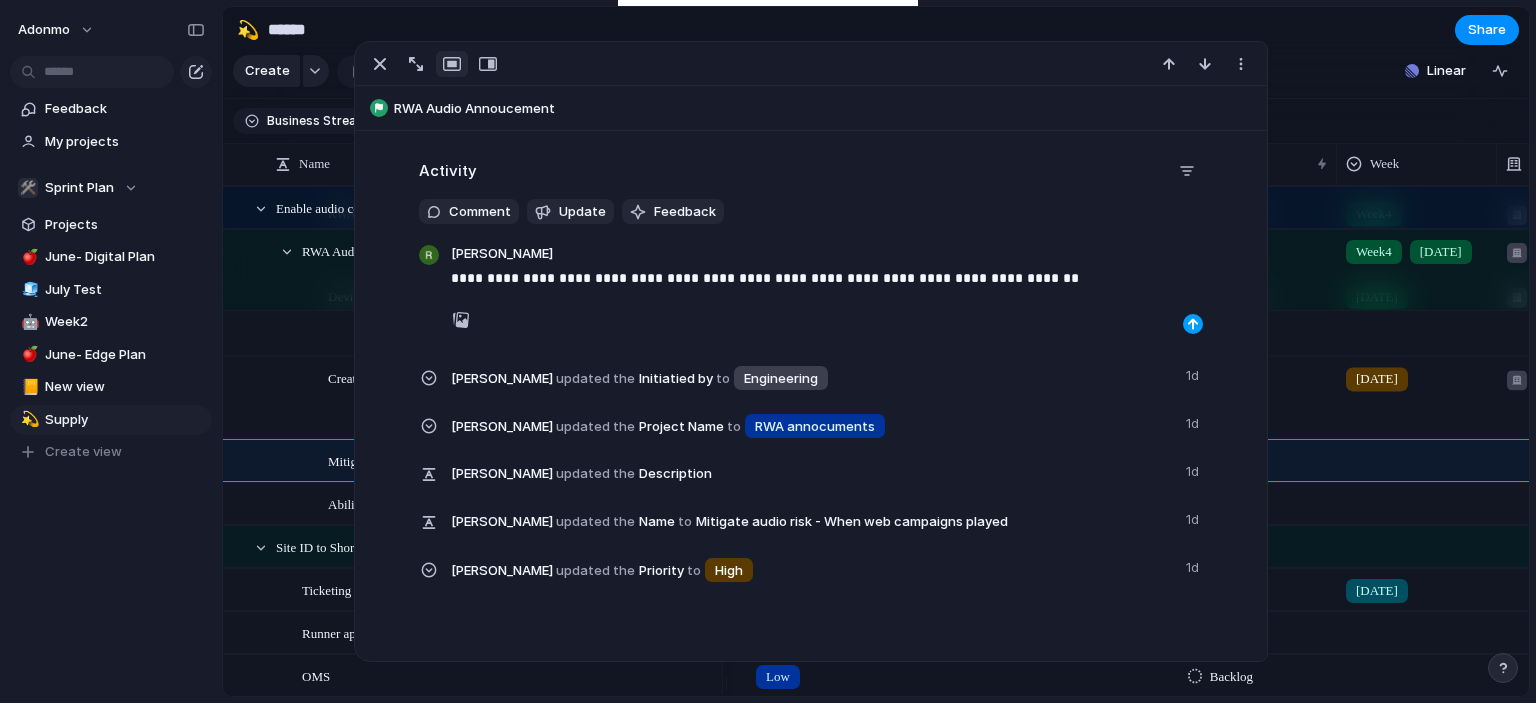 click at bounding box center [1193, 324] 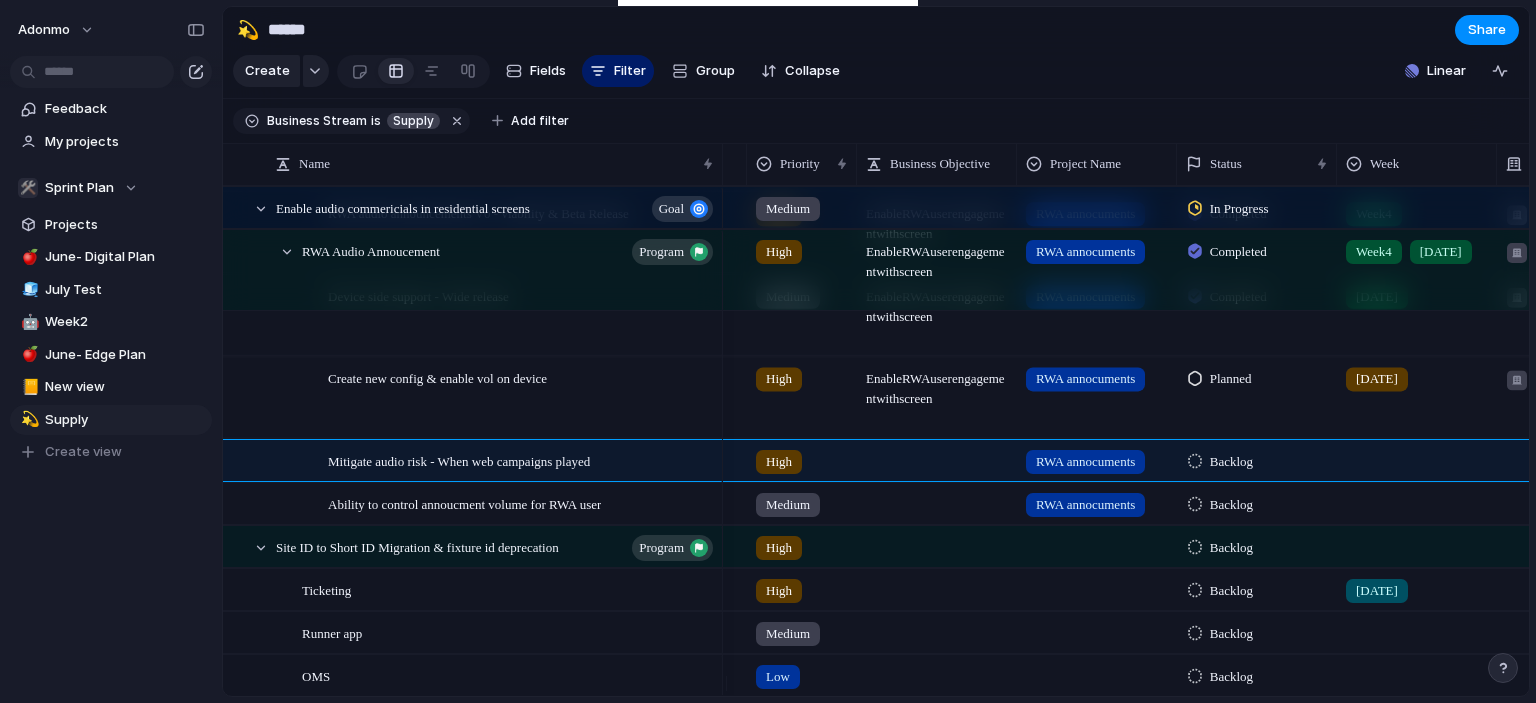 click on "Keep using Index You're approaching the free limit of 300 work items Upgrade plan" at bounding box center [111, 618] 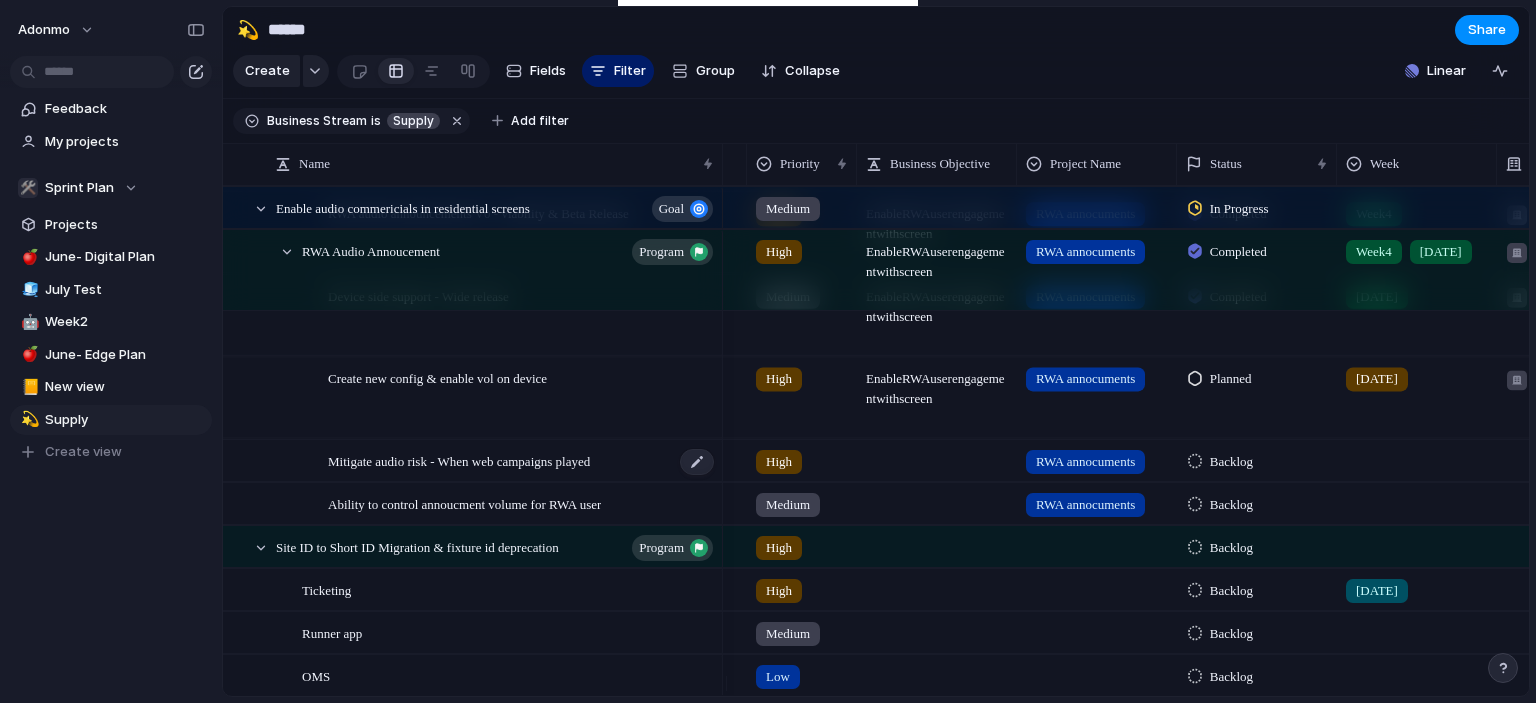 scroll, scrollTop: 0, scrollLeft: 0, axis: both 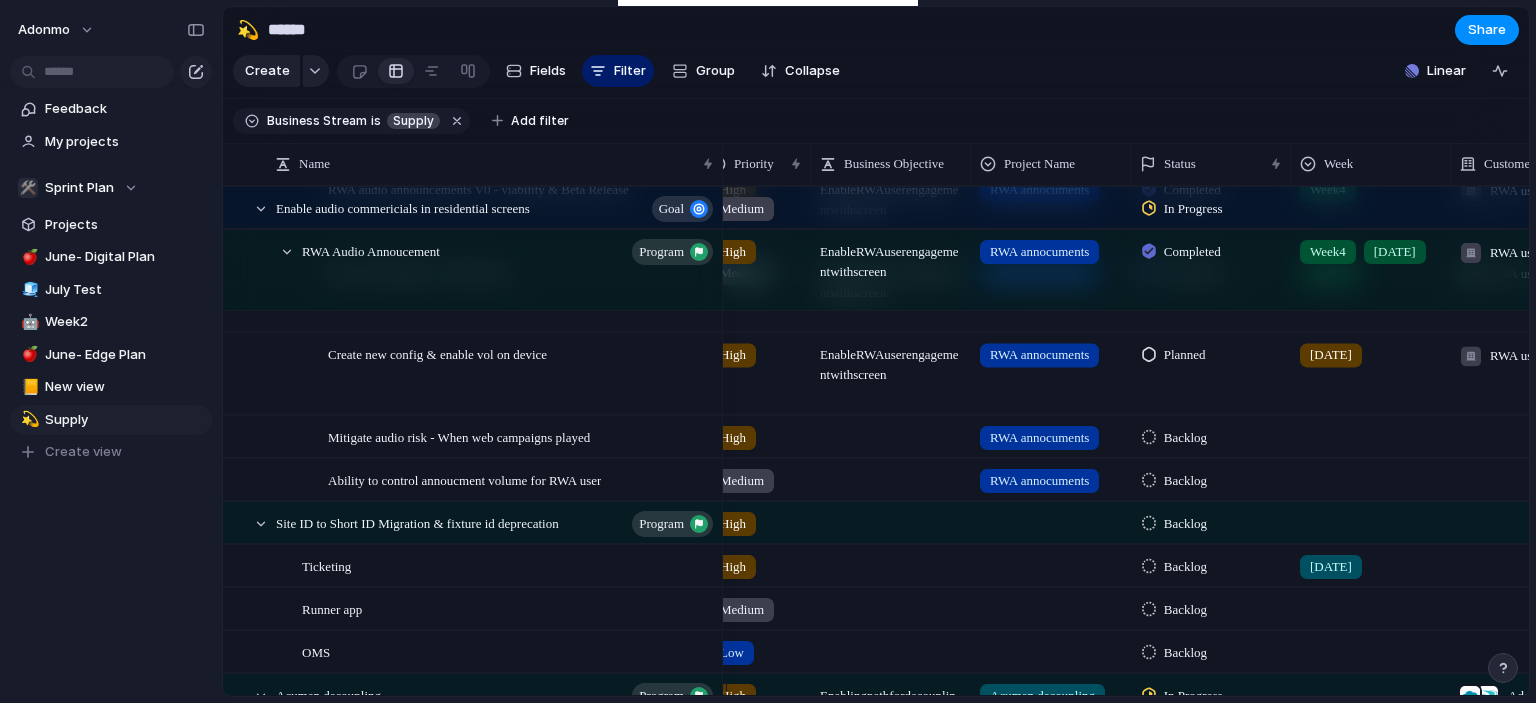 click at bounding box center (1371, 476) 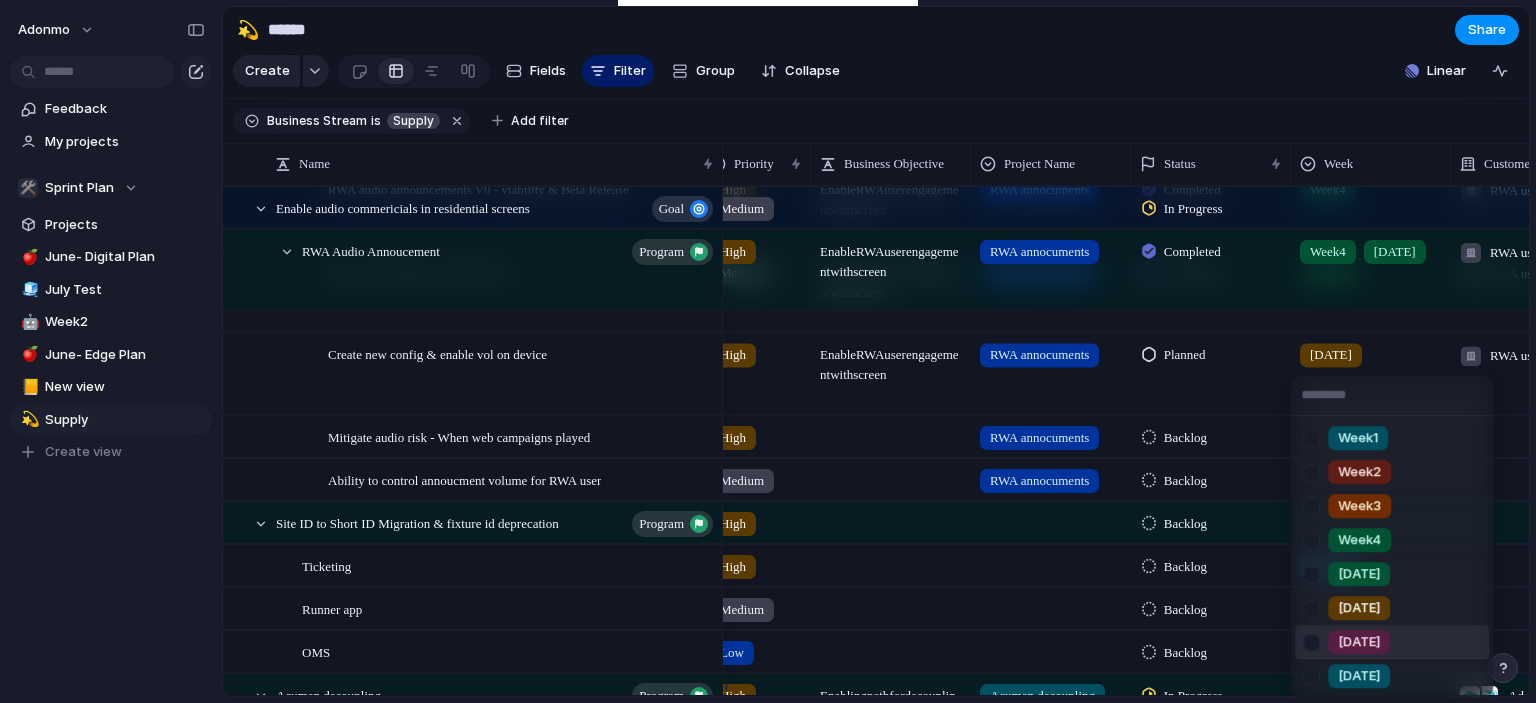 click on "[DATE]" at bounding box center [1359, 642] 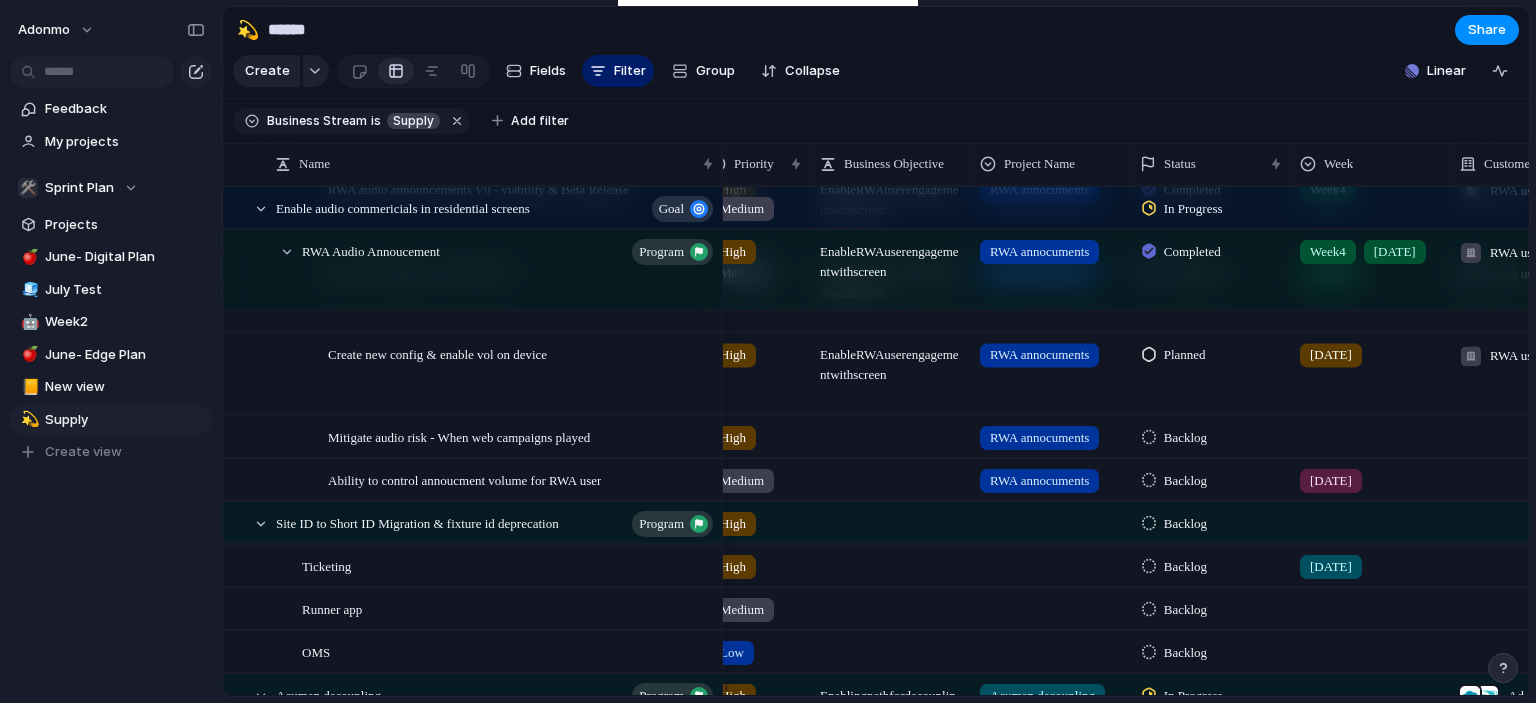 scroll, scrollTop: 0, scrollLeft: 0, axis: both 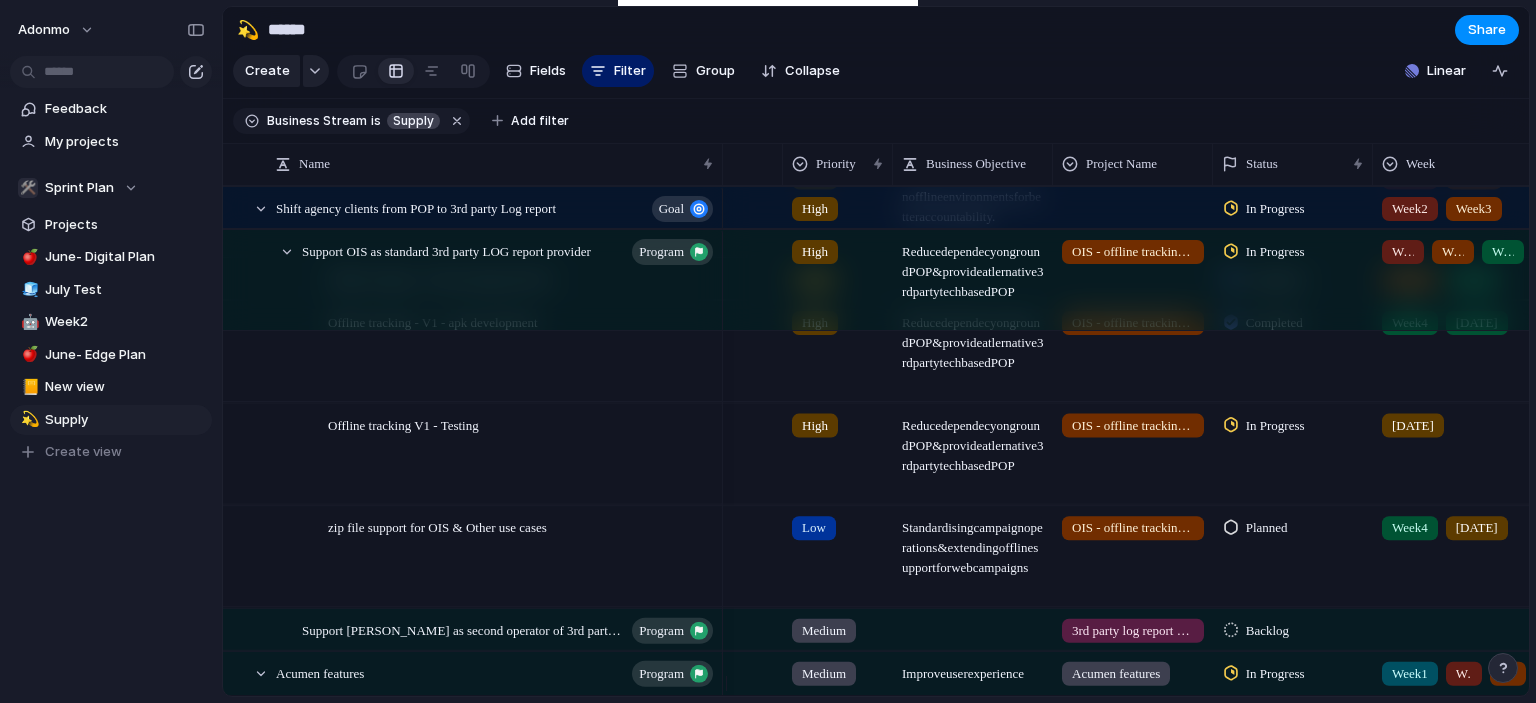 click on "Low" at bounding box center [814, 528] 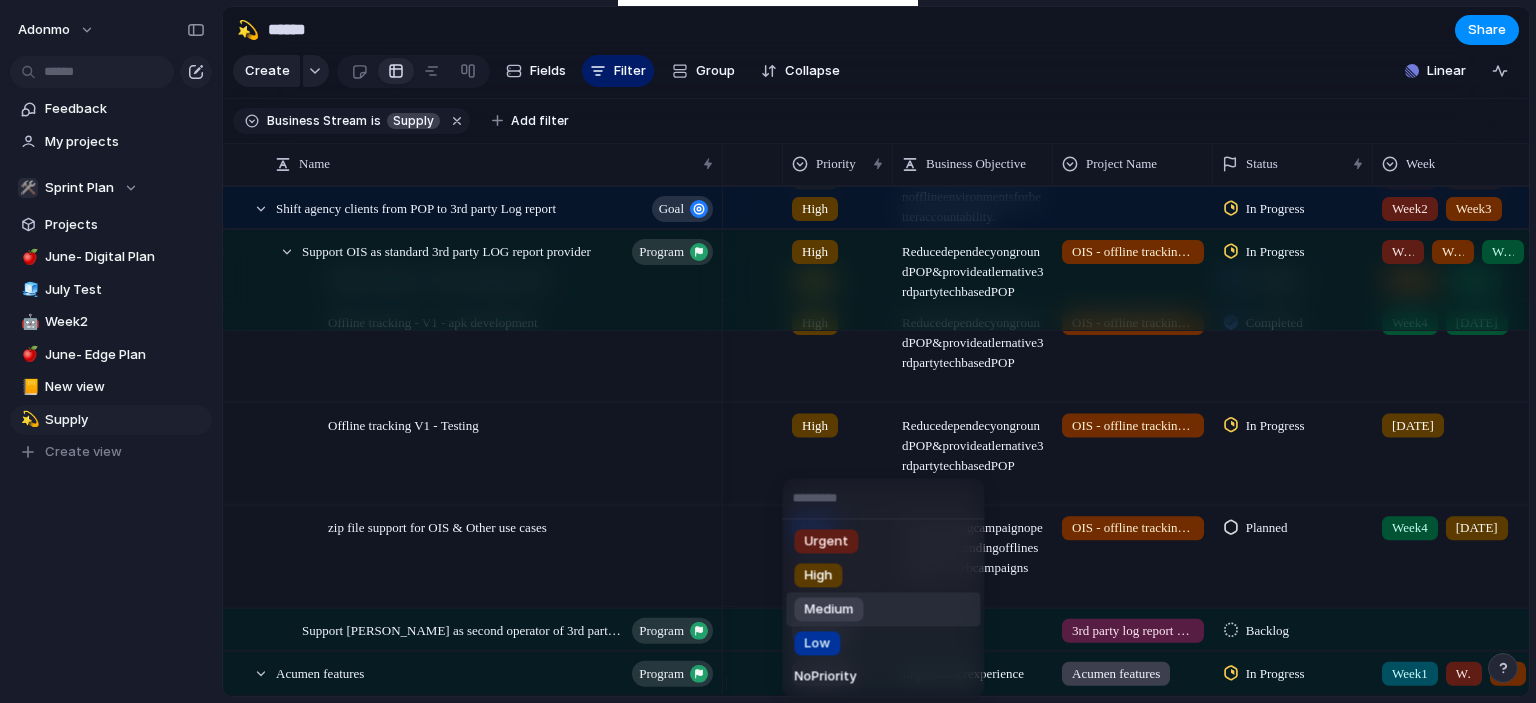 click on "Medium" at bounding box center [883, 609] 